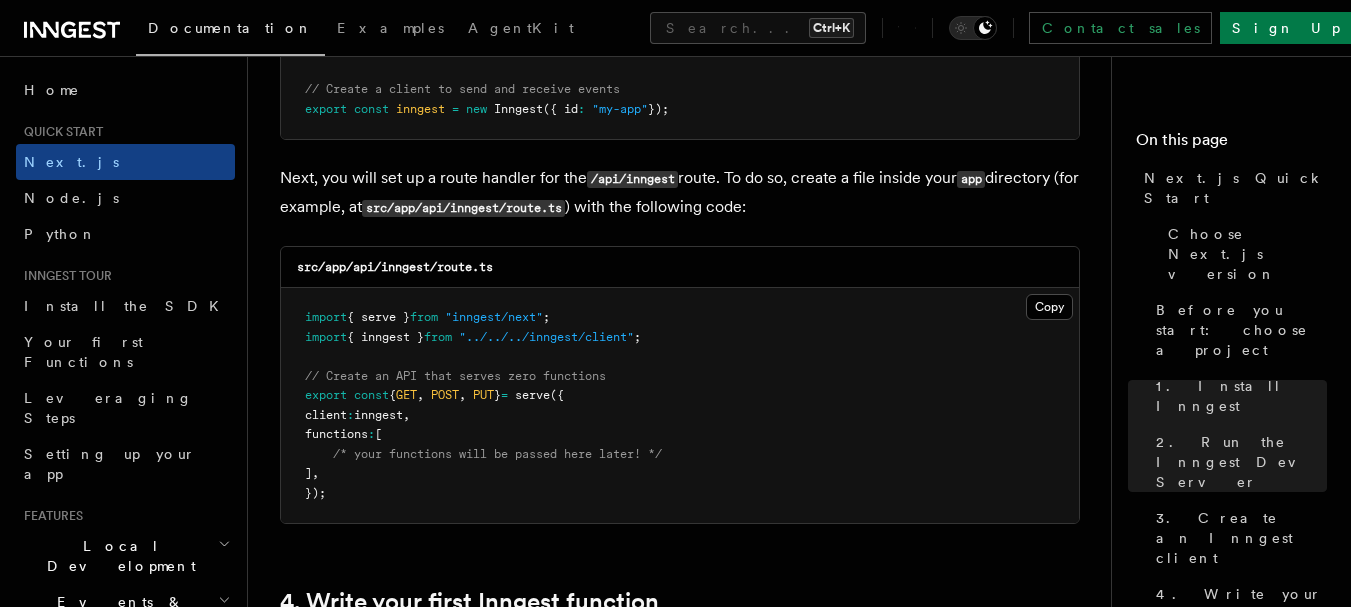 scroll, scrollTop: 0, scrollLeft: 0, axis: both 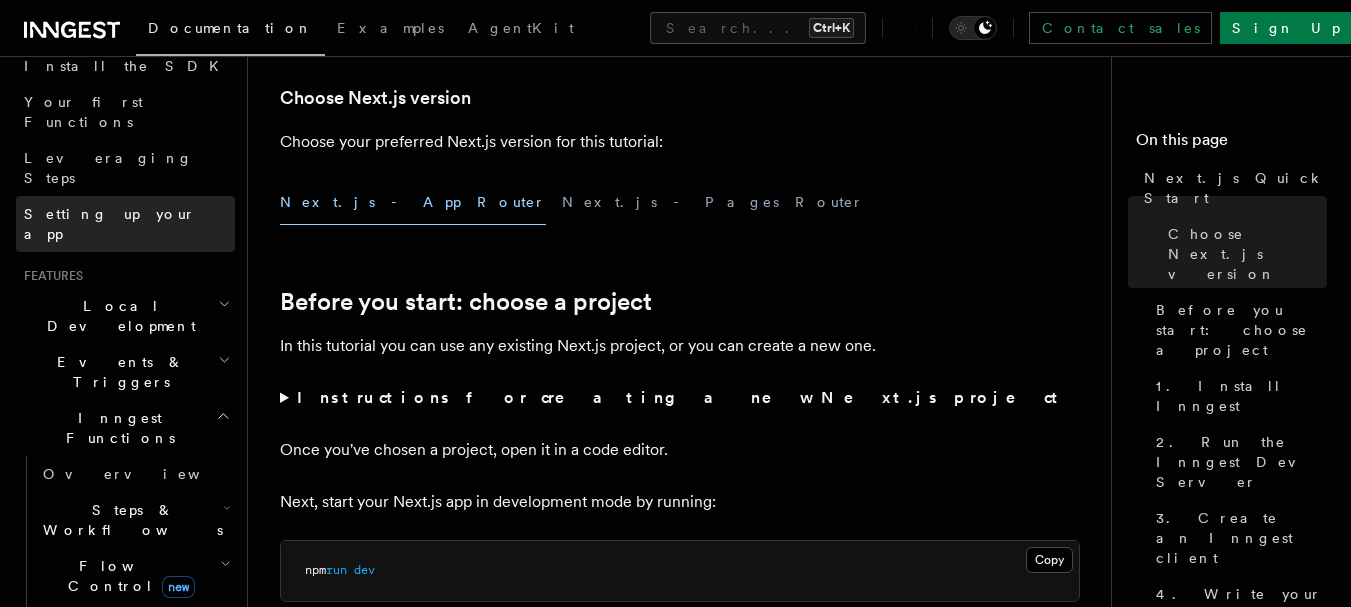click on "Setting up your app" at bounding box center [110, 224] 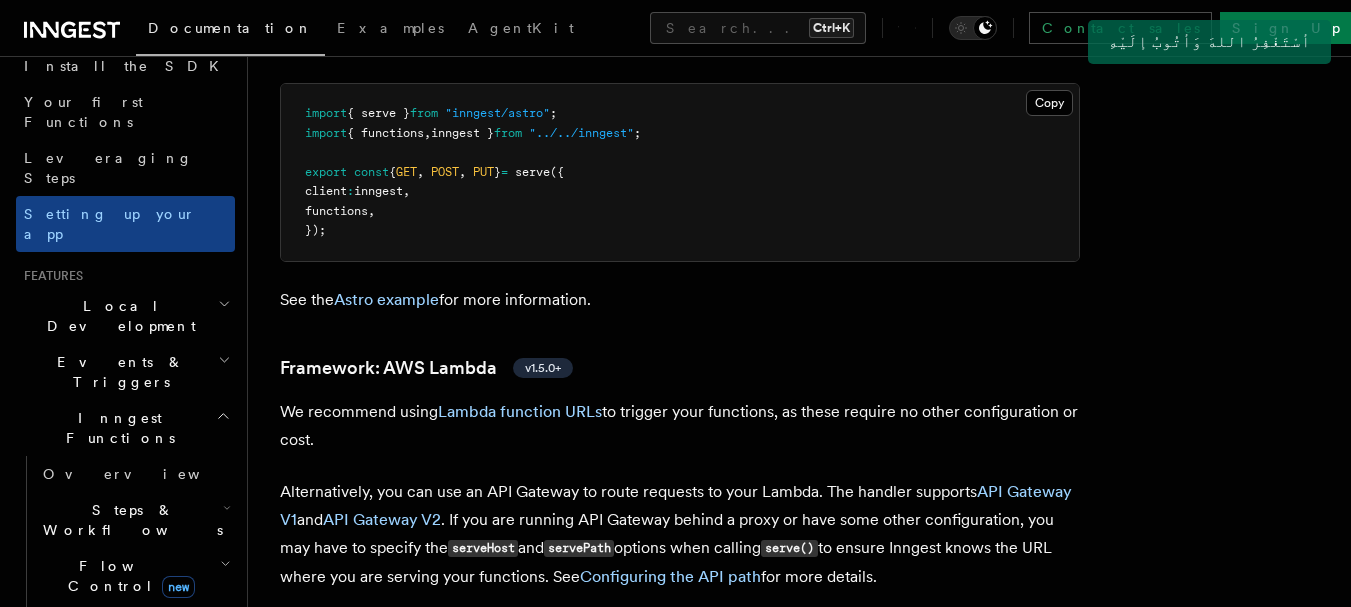 scroll, scrollTop: 1890, scrollLeft: 0, axis: vertical 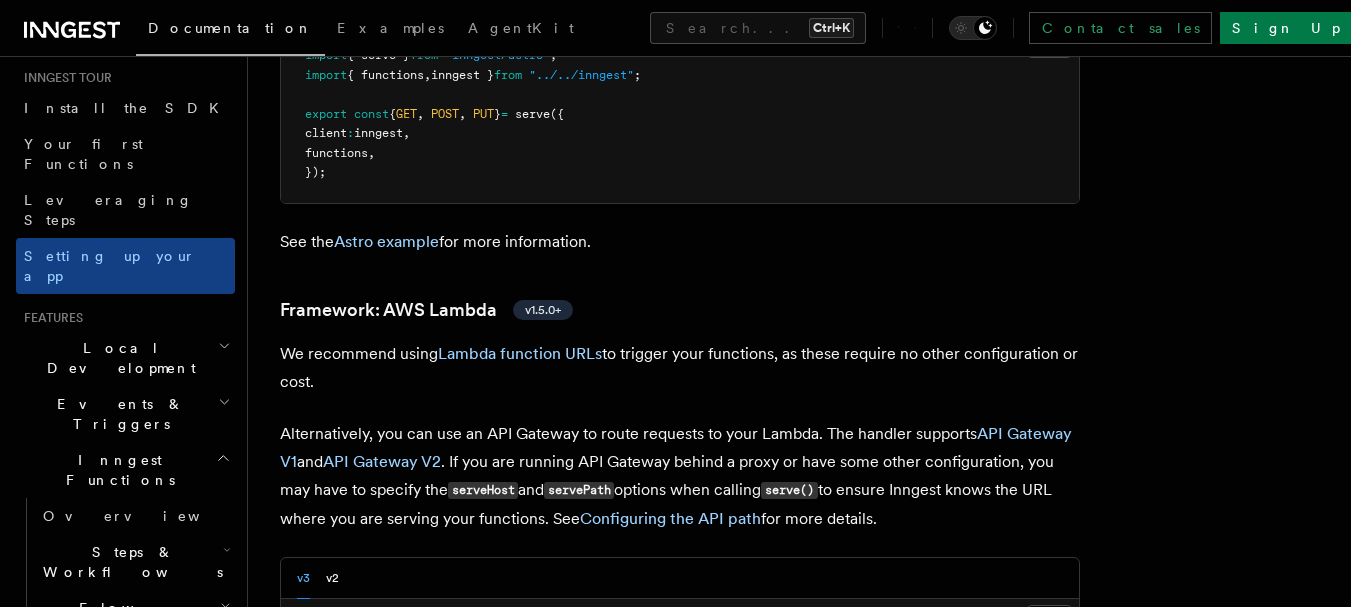 click on "Local Development" at bounding box center [117, 358] 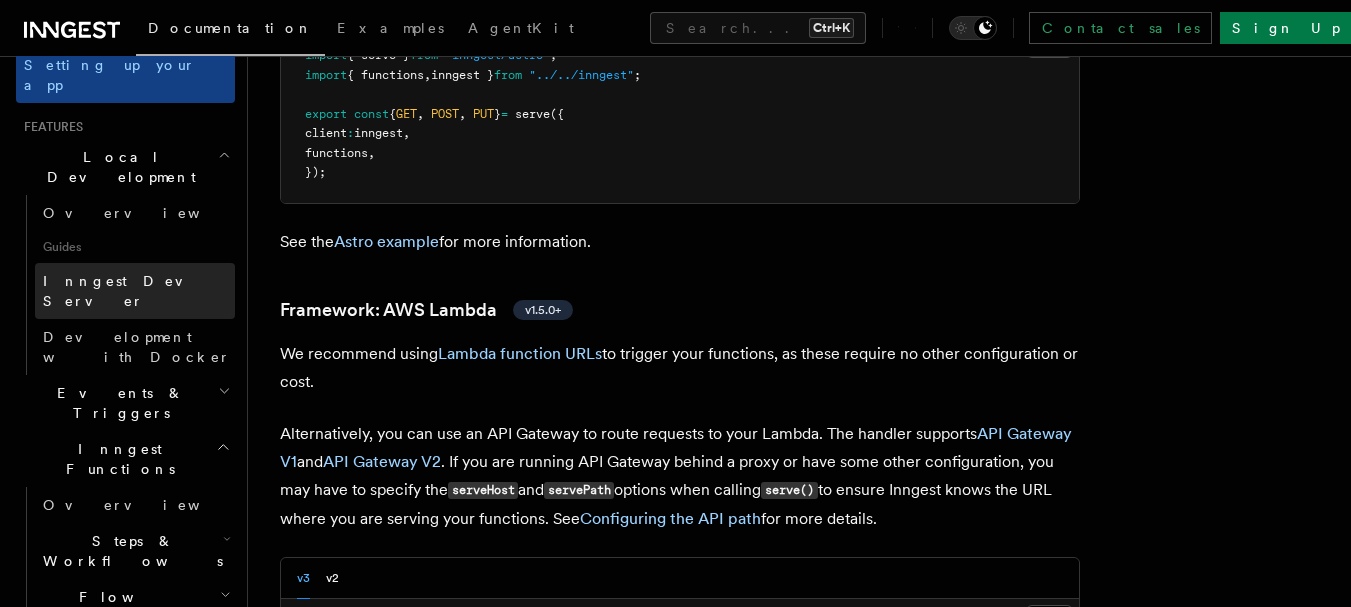 scroll, scrollTop: 420, scrollLeft: 0, axis: vertical 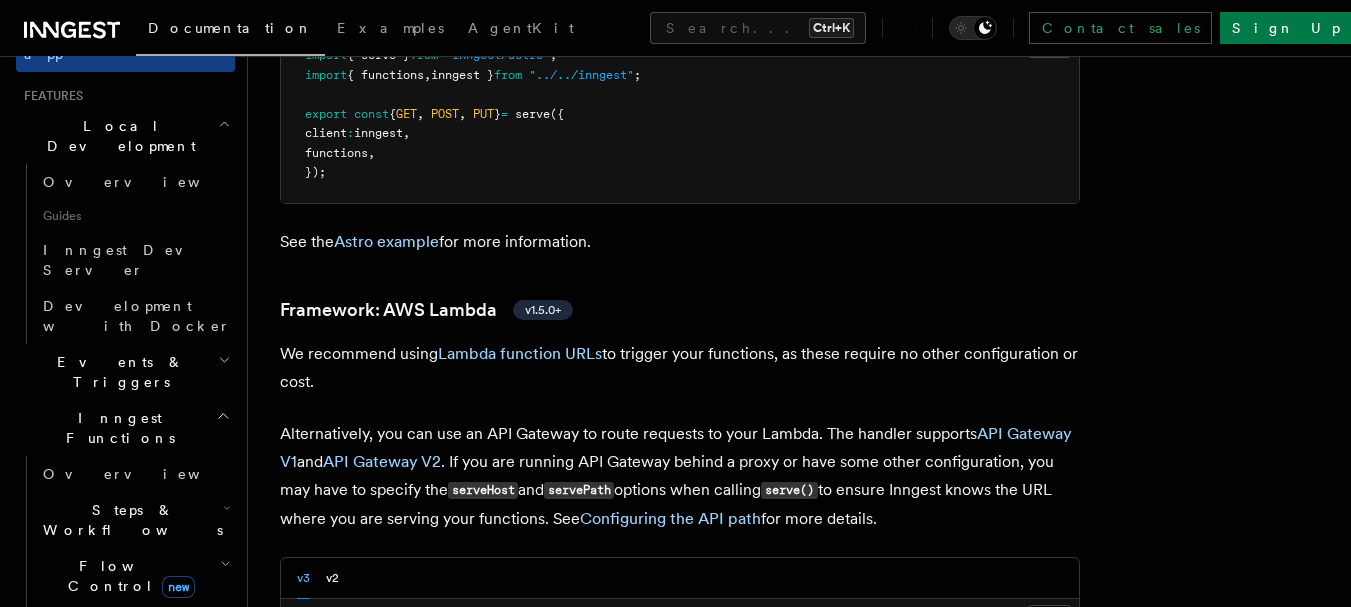 click on "Events & Triggers" at bounding box center (117, 372) 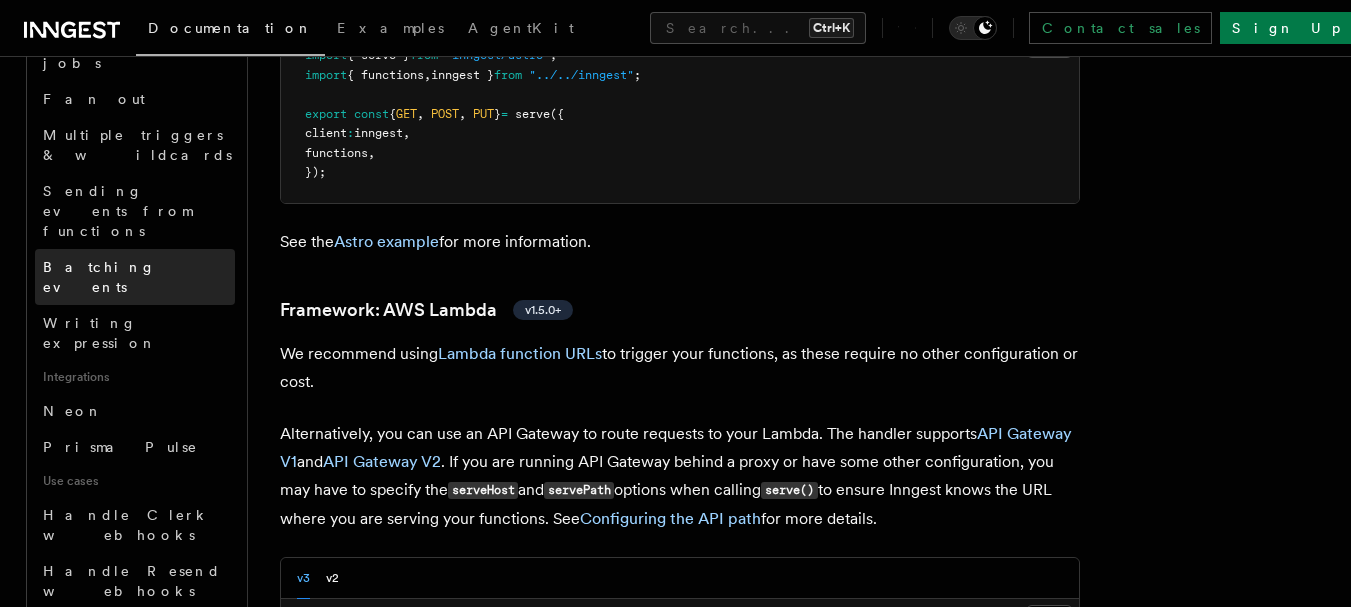 scroll, scrollTop: 1214, scrollLeft: 0, axis: vertical 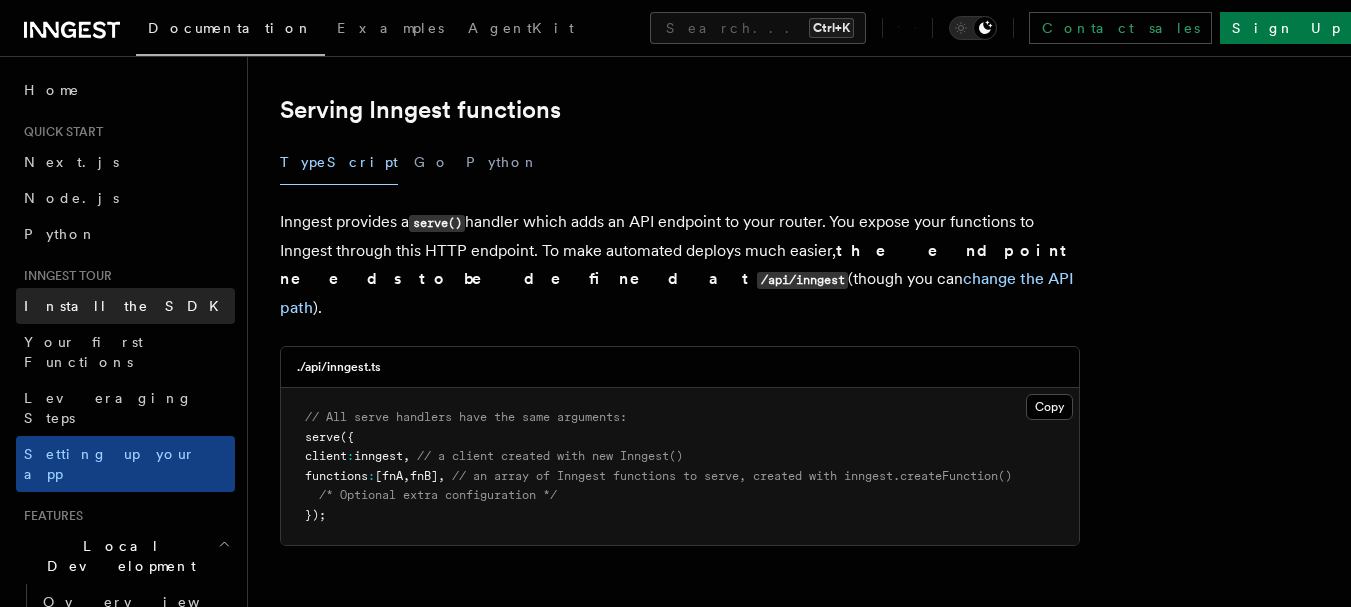 click on "Install the SDK" at bounding box center [127, 306] 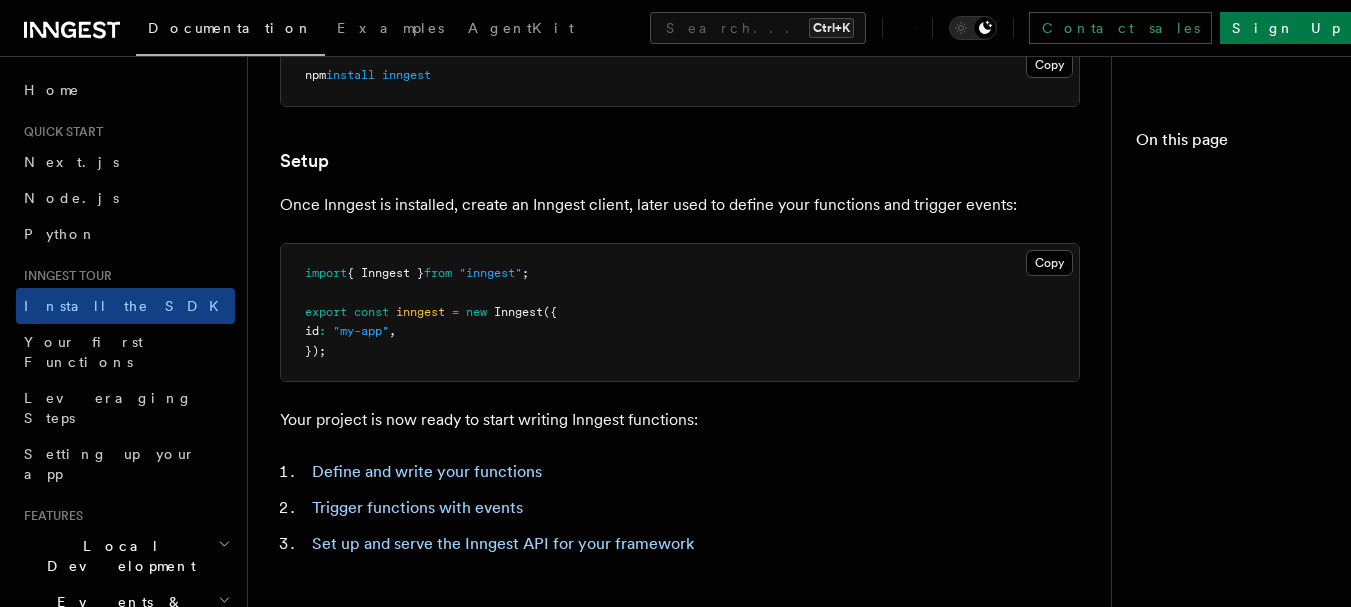 scroll, scrollTop: 0, scrollLeft: 0, axis: both 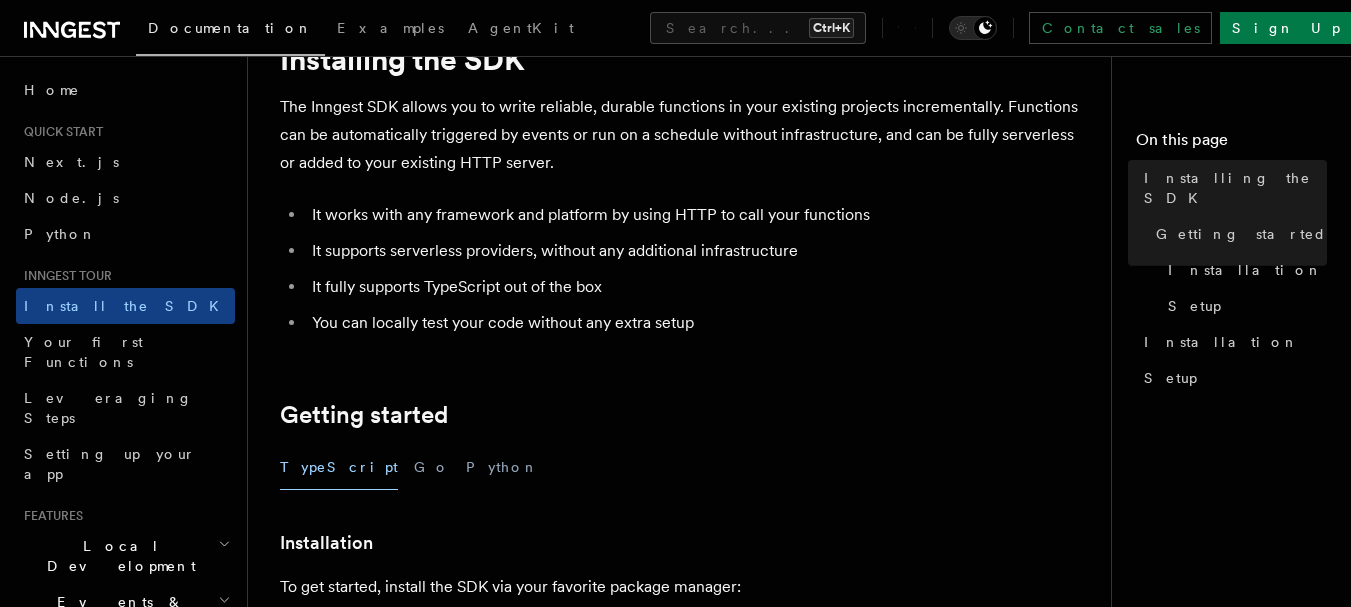 click on "Inngest tour Installing the SDK
The Inngest SDK allows you to write reliable, durable functions in your existing projects incrementally. Functions can be automatically triggered by events or run on a schedule without infrastructure, and can be fully serverless or added to your existing HTTP server.
It works with any framework and platform by using HTTP to call your functions
It supports serverless providers, without any additional infrastructure
It fully supports TypeScript out of the box
You can locally test your code without any extra setup
Getting started
TypeScript Go Python Installation To get started, install the SDK via your favorite package manager: npm yarn pnpm bun Copy Copied npm  install   inngest
Setup Once Inngest is installed, create an Inngest client, later used to define your functions and trigger events: Copy Copied import  { Inngest }  from   "inngest" ;
export   const   inngest   =   new   Inngest ({
id :   "my-app" ,
});
Was this page helpful?" at bounding box center (687, 784) 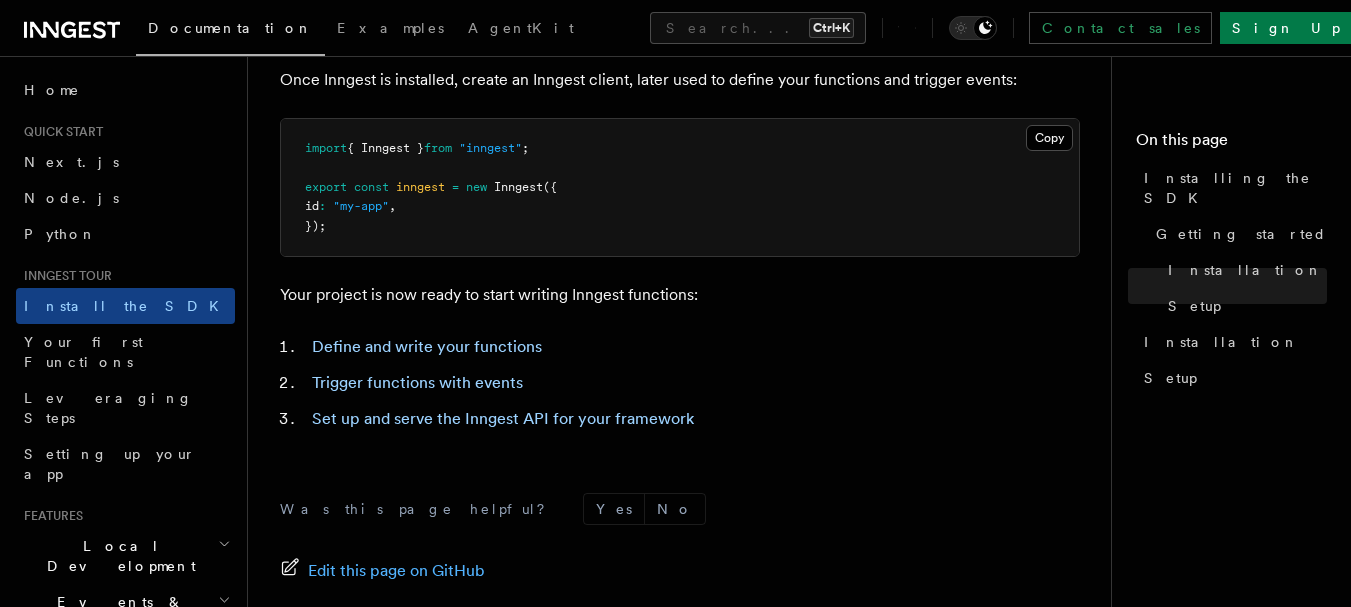 scroll, scrollTop: 836, scrollLeft: 0, axis: vertical 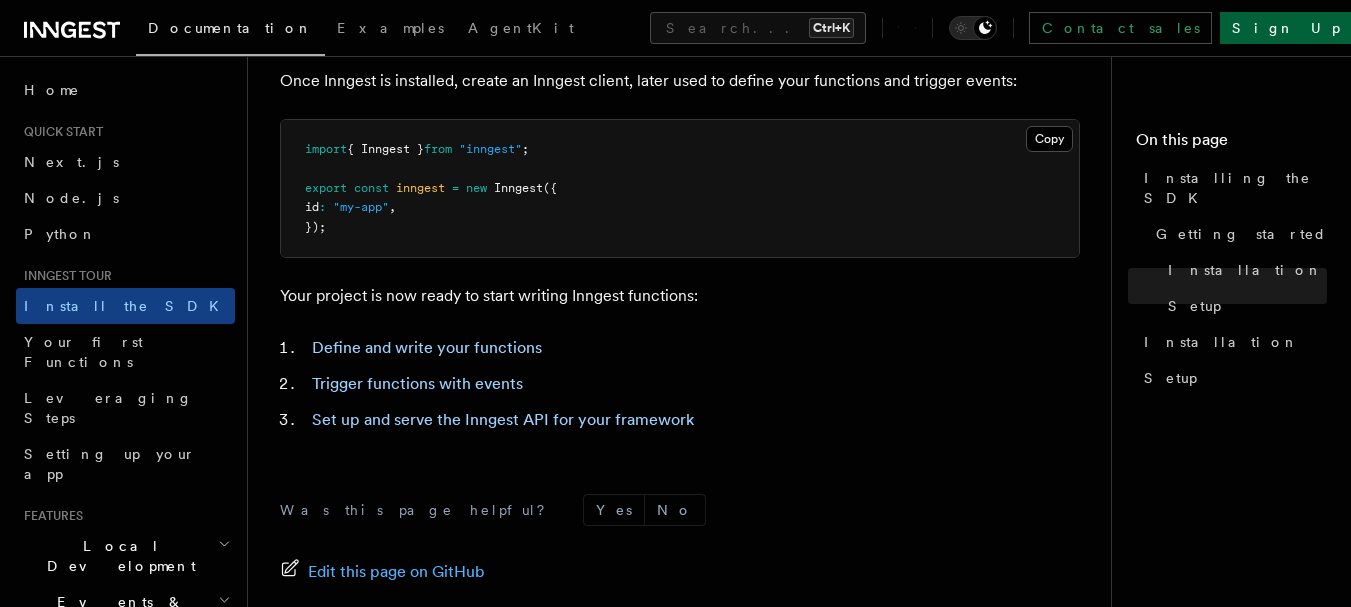 click on "Sign Up" at bounding box center (1286, 28) 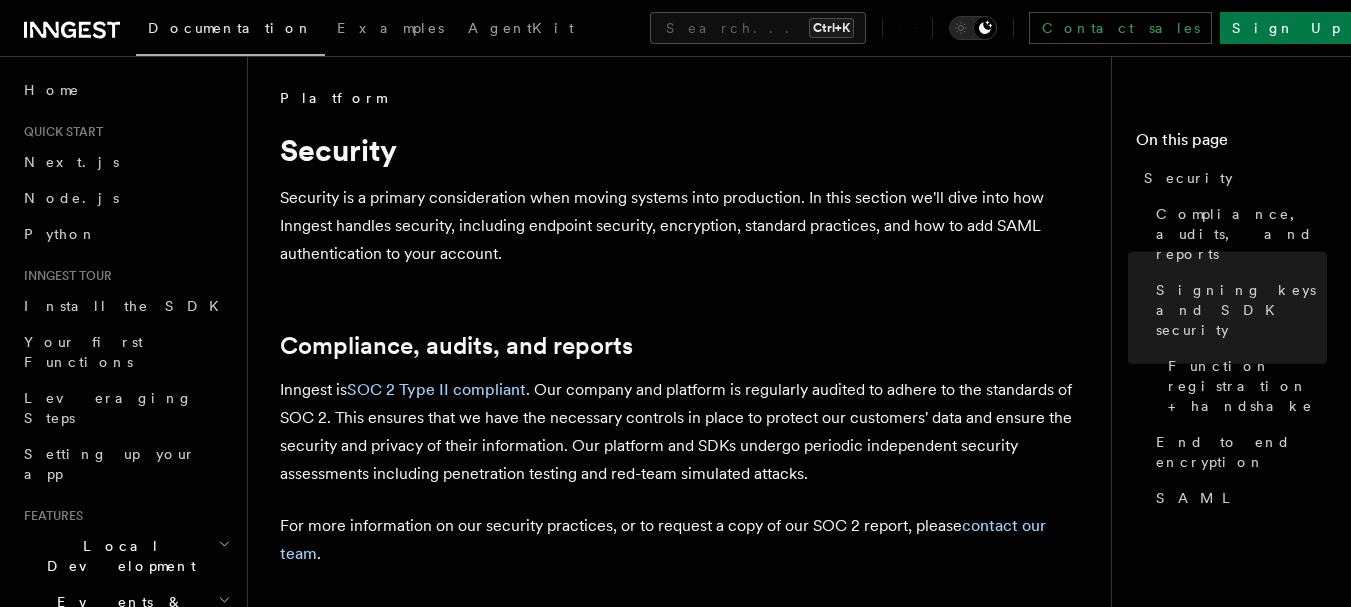 scroll, scrollTop: 536, scrollLeft: 0, axis: vertical 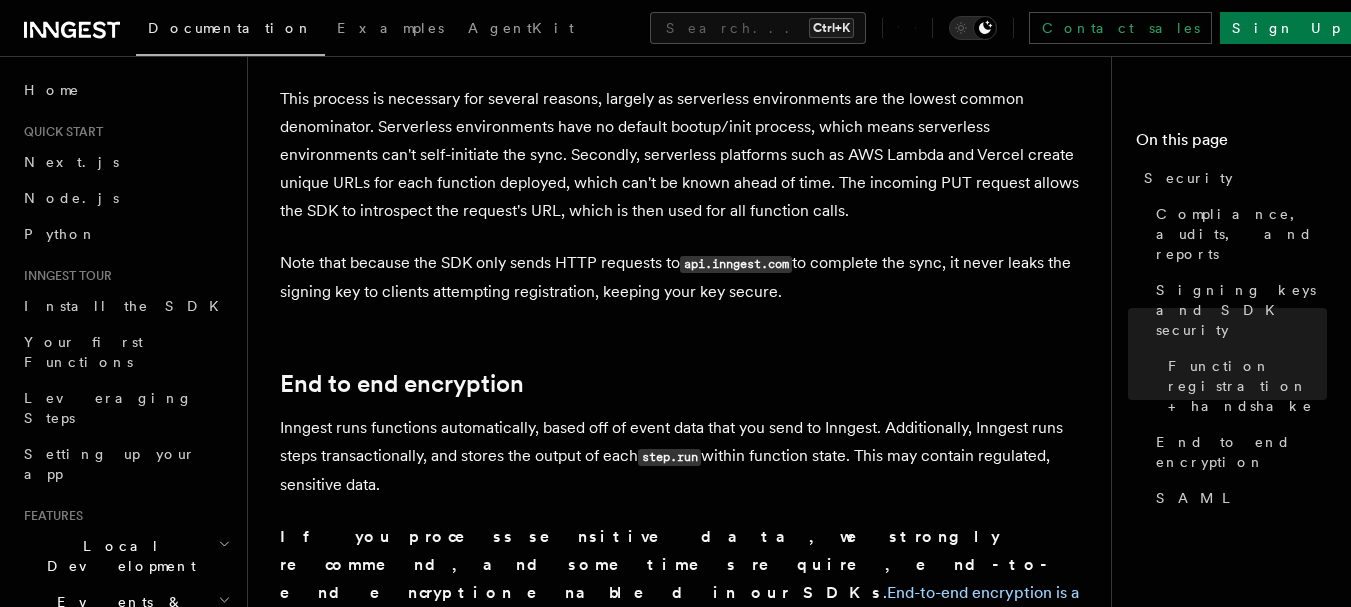 click on "api.inngest.com" at bounding box center [736, 264] 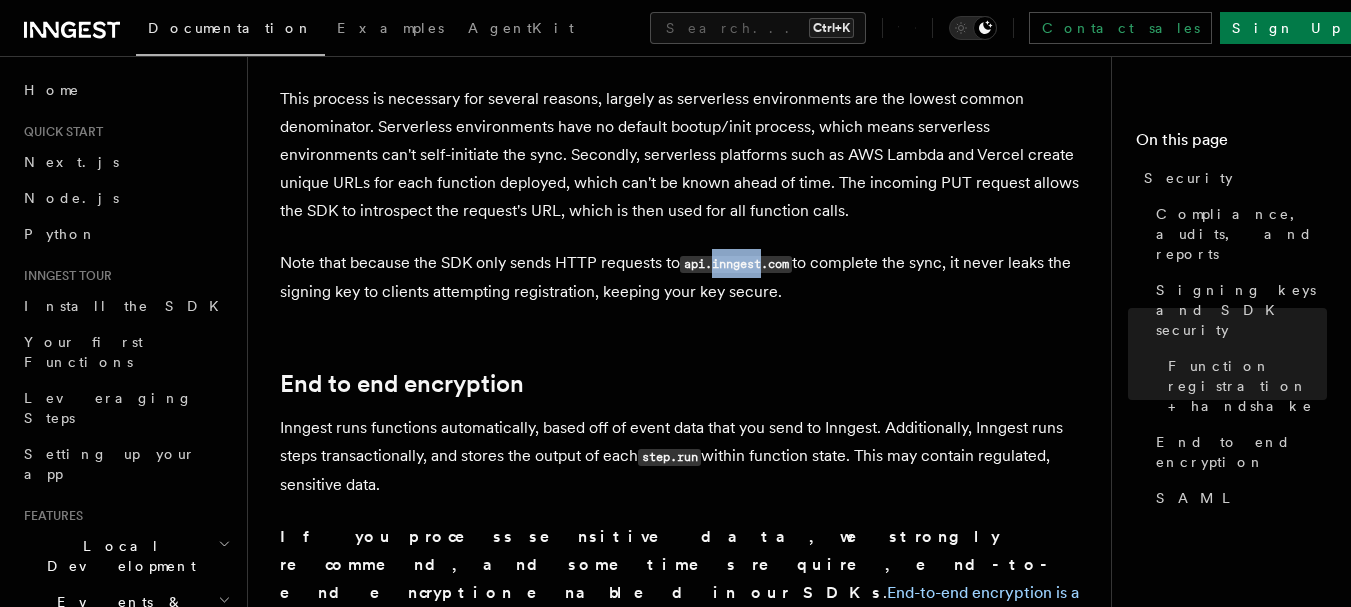 click on "api.inngest.com" at bounding box center [736, 264] 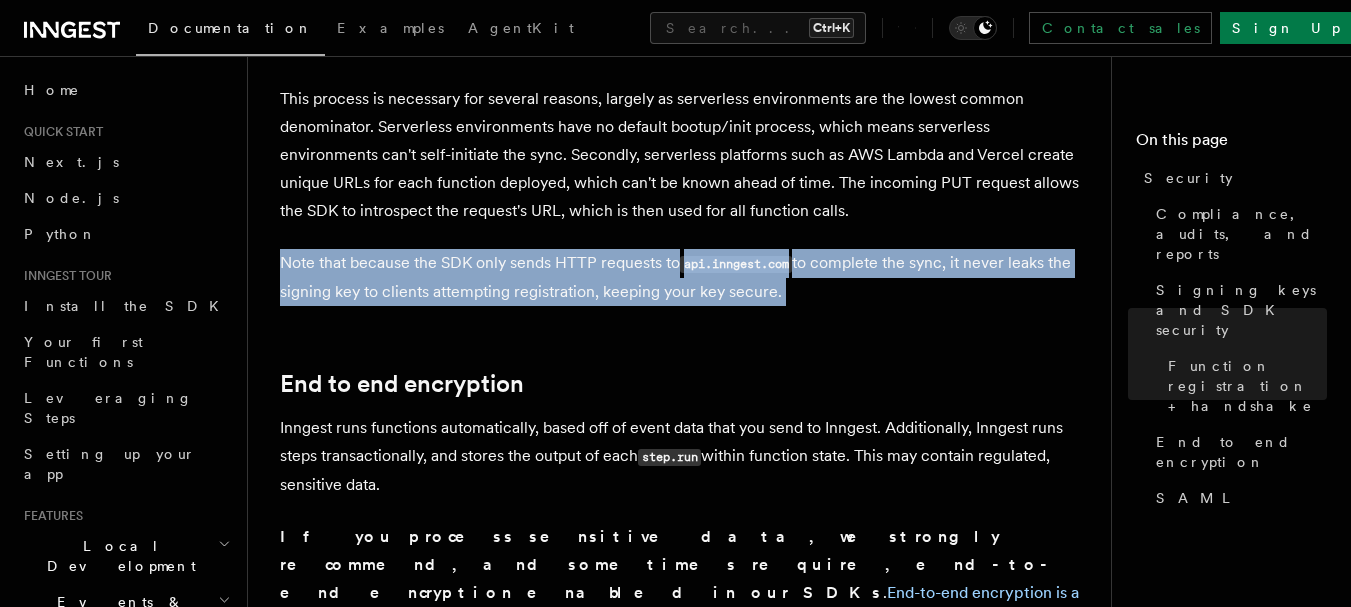 click on "api.inngest.com" at bounding box center (736, 264) 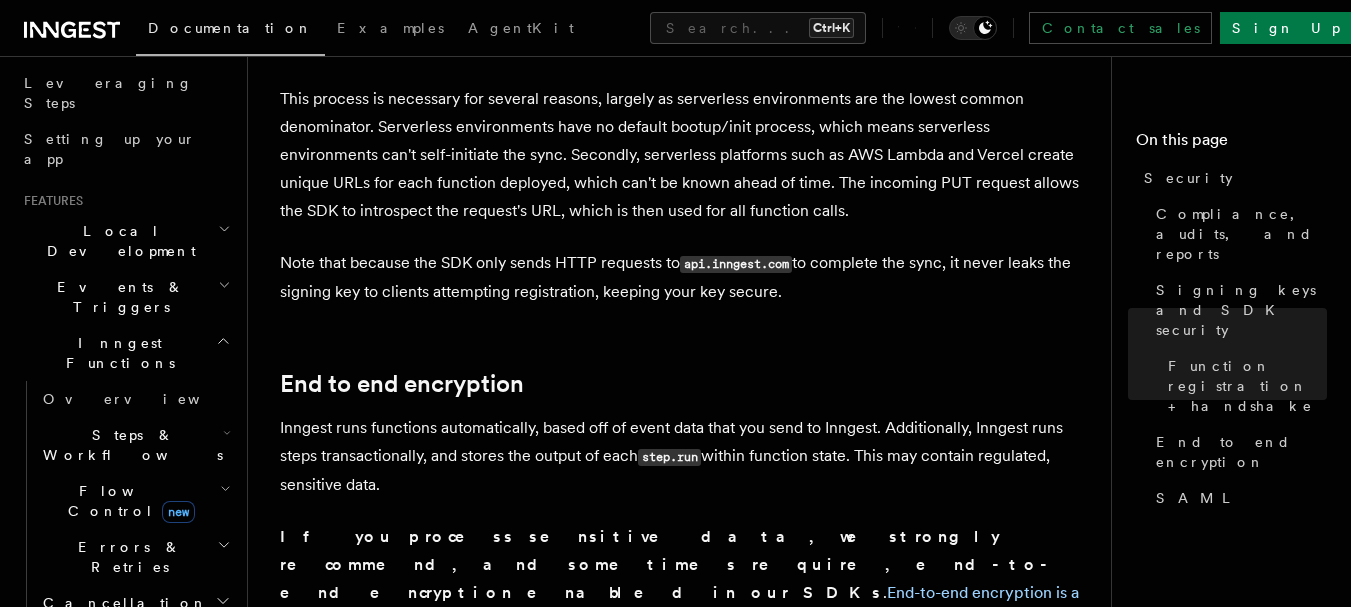 scroll, scrollTop: 409, scrollLeft: 0, axis: vertical 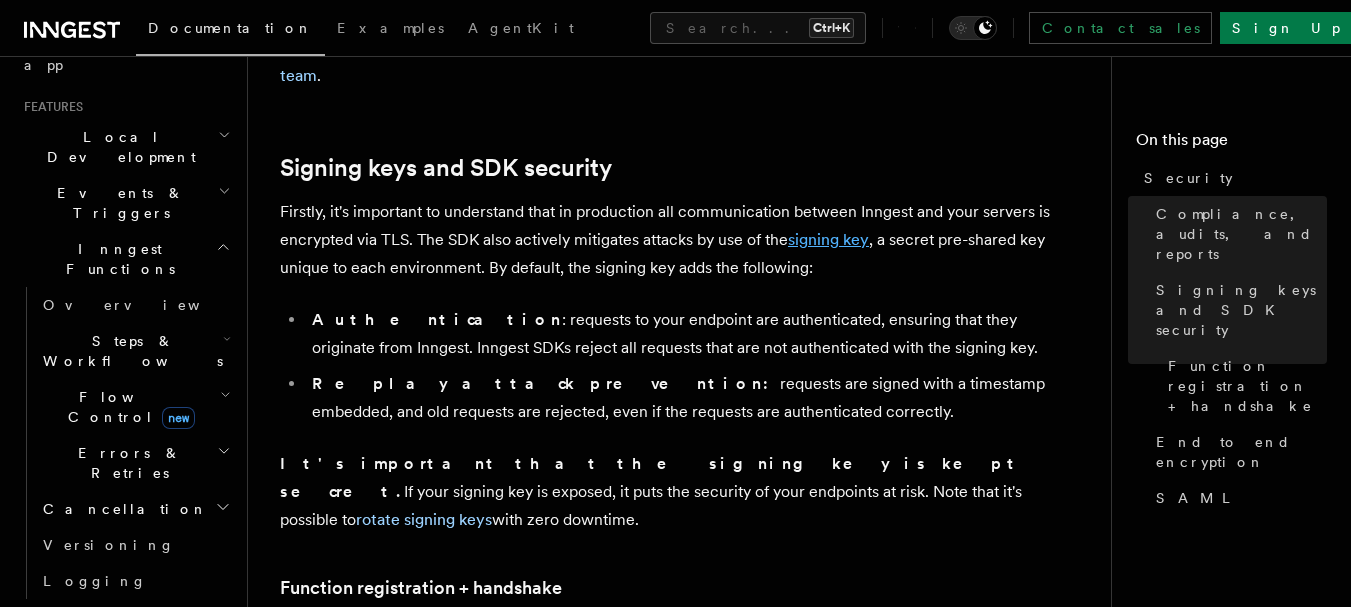 click on "signing key" at bounding box center (828, 239) 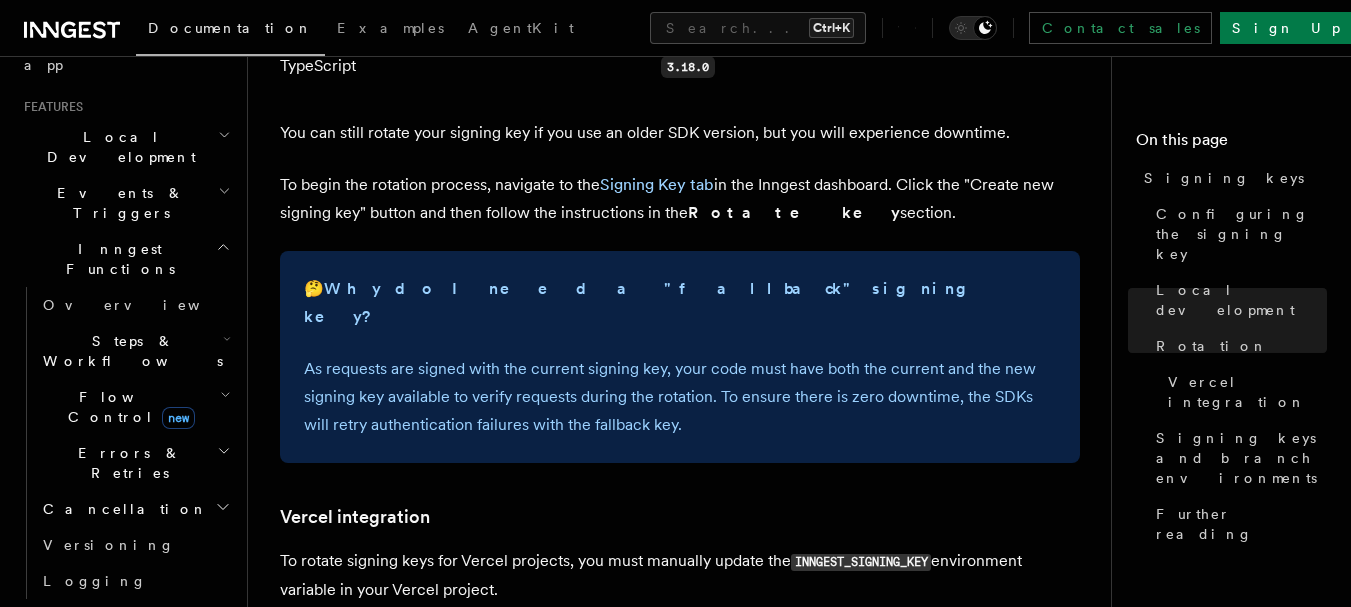 scroll, scrollTop: 1640, scrollLeft: 0, axis: vertical 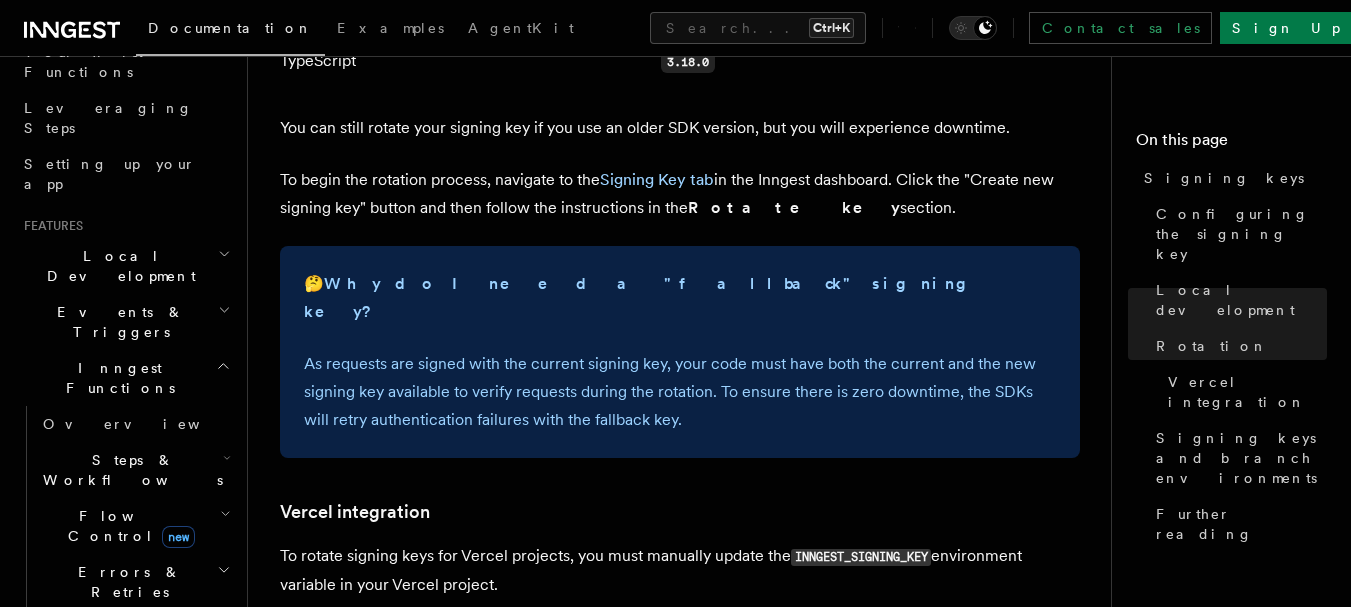 click on "Events & Triggers" at bounding box center [125, 322] 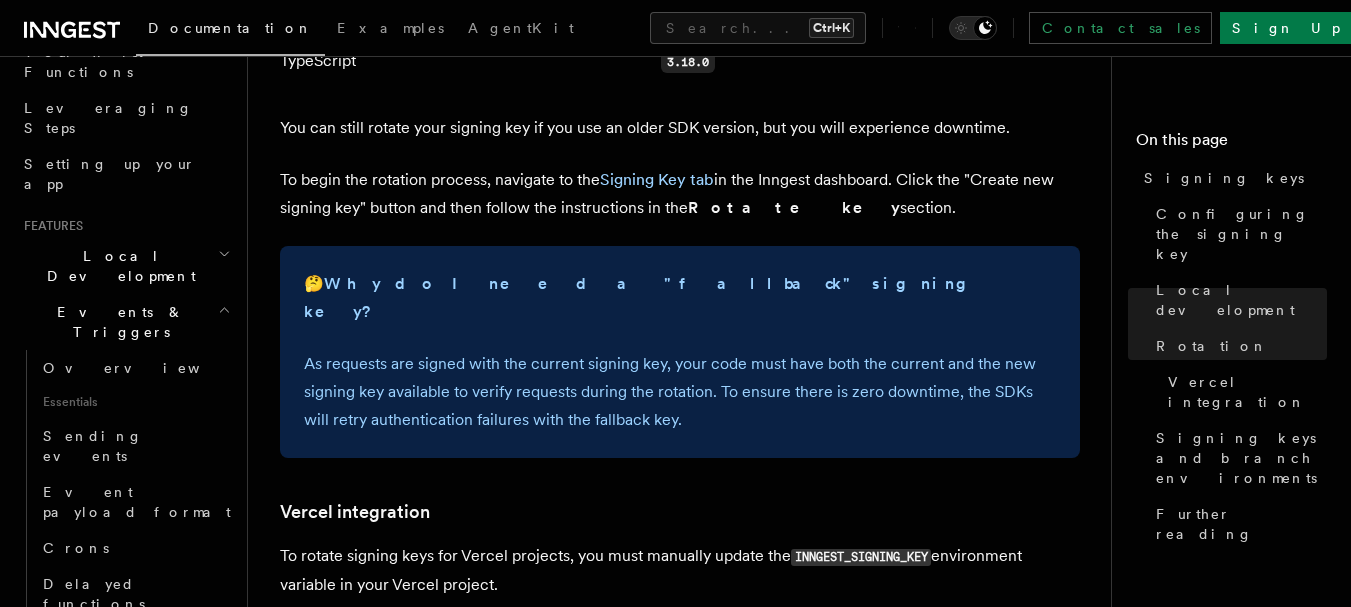 click on "Events & Triggers" at bounding box center [125, 322] 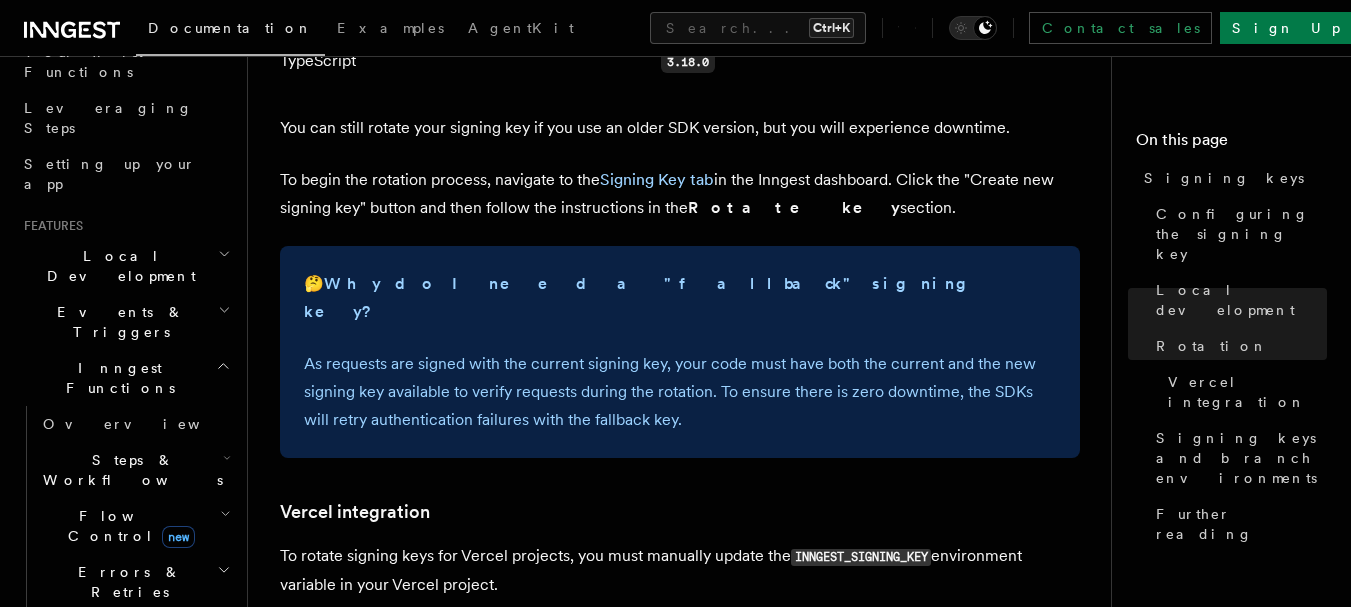 click on "Events & Triggers" at bounding box center (125, 322) 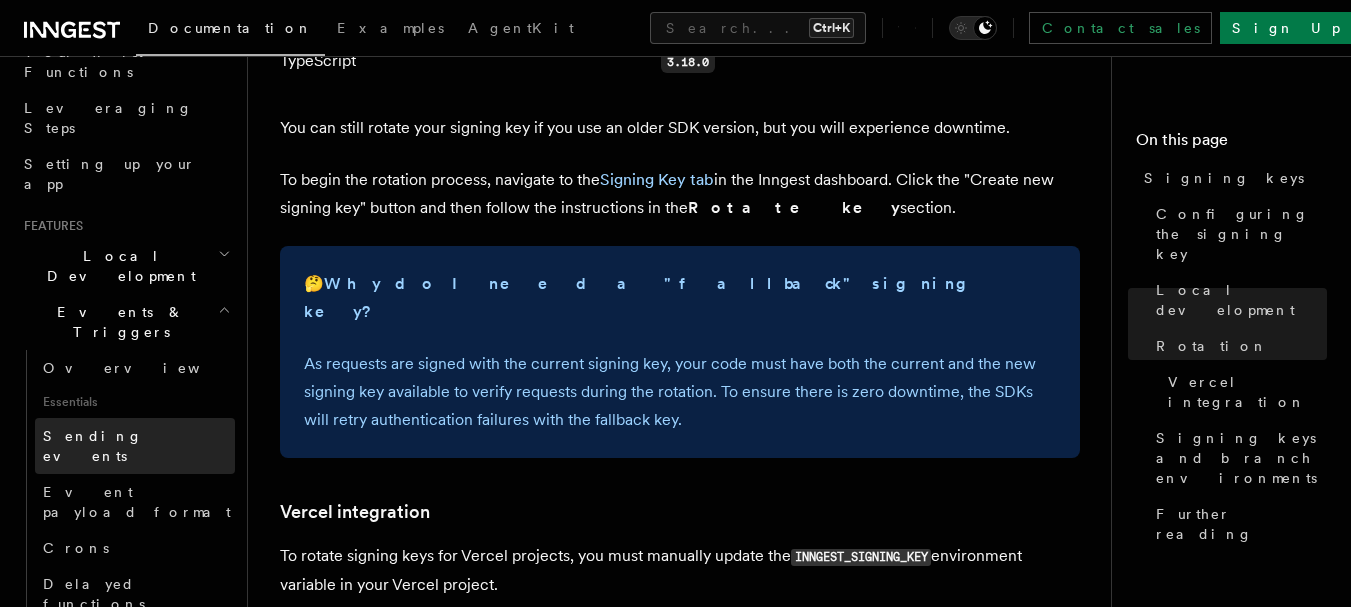 click on "Sending events" at bounding box center [135, 446] 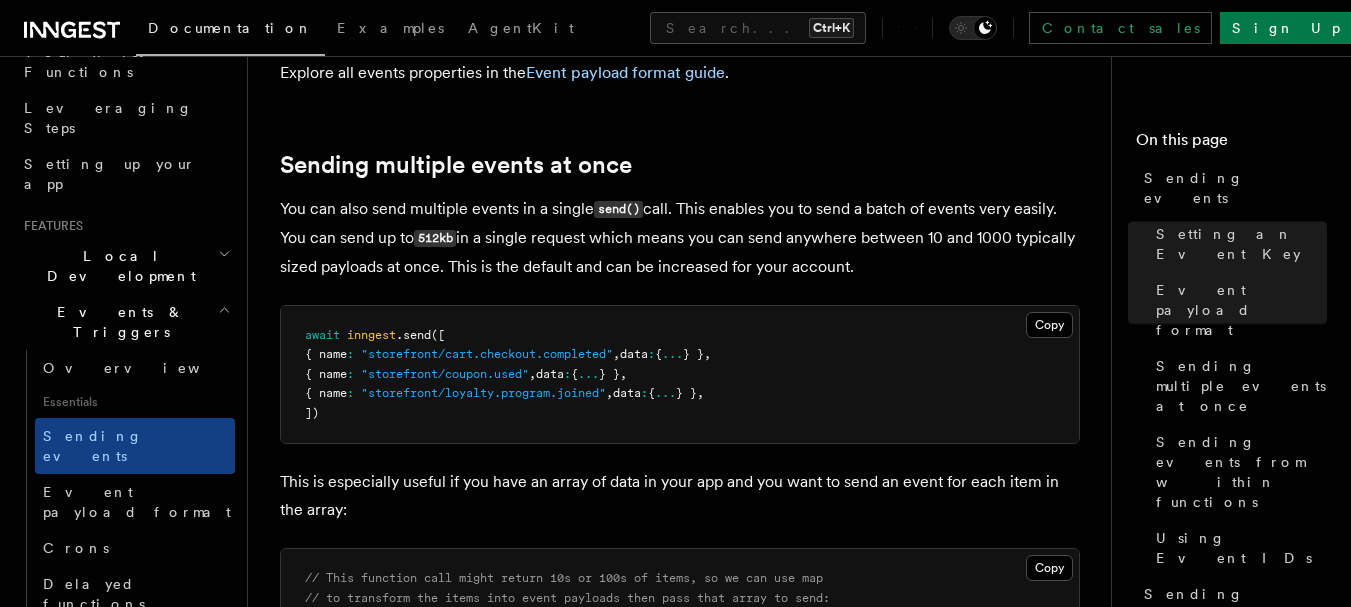 scroll, scrollTop: 2318, scrollLeft: 0, axis: vertical 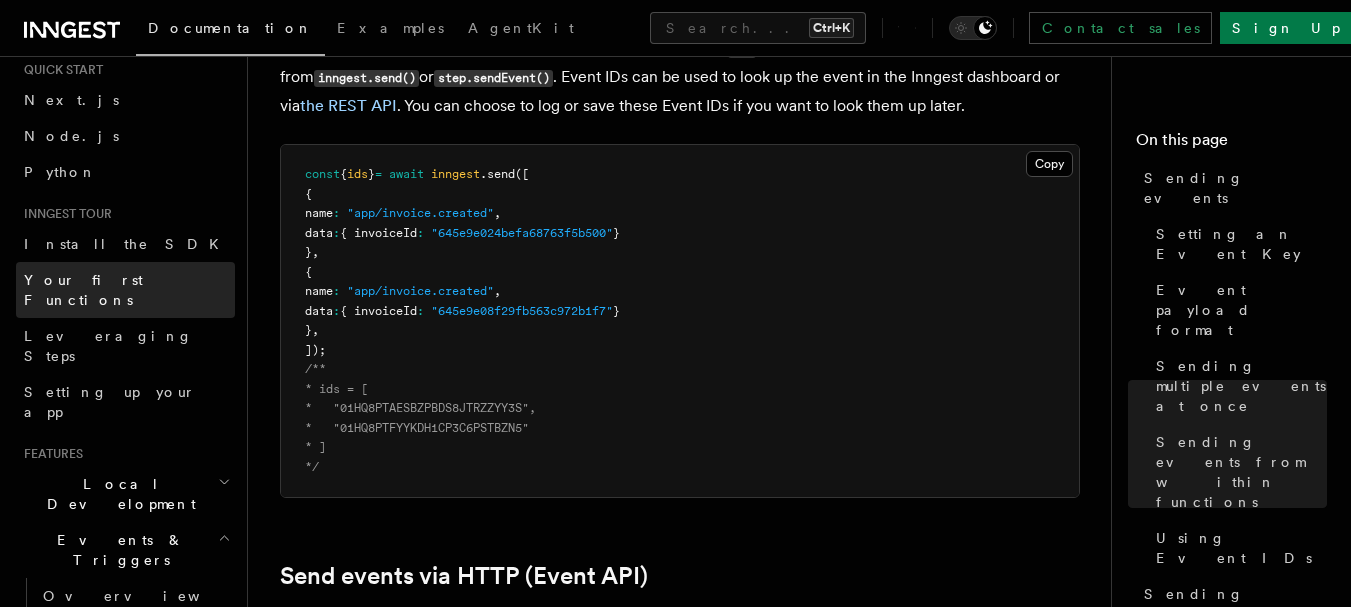 click on "Your first Functions" at bounding box center [129, 290] 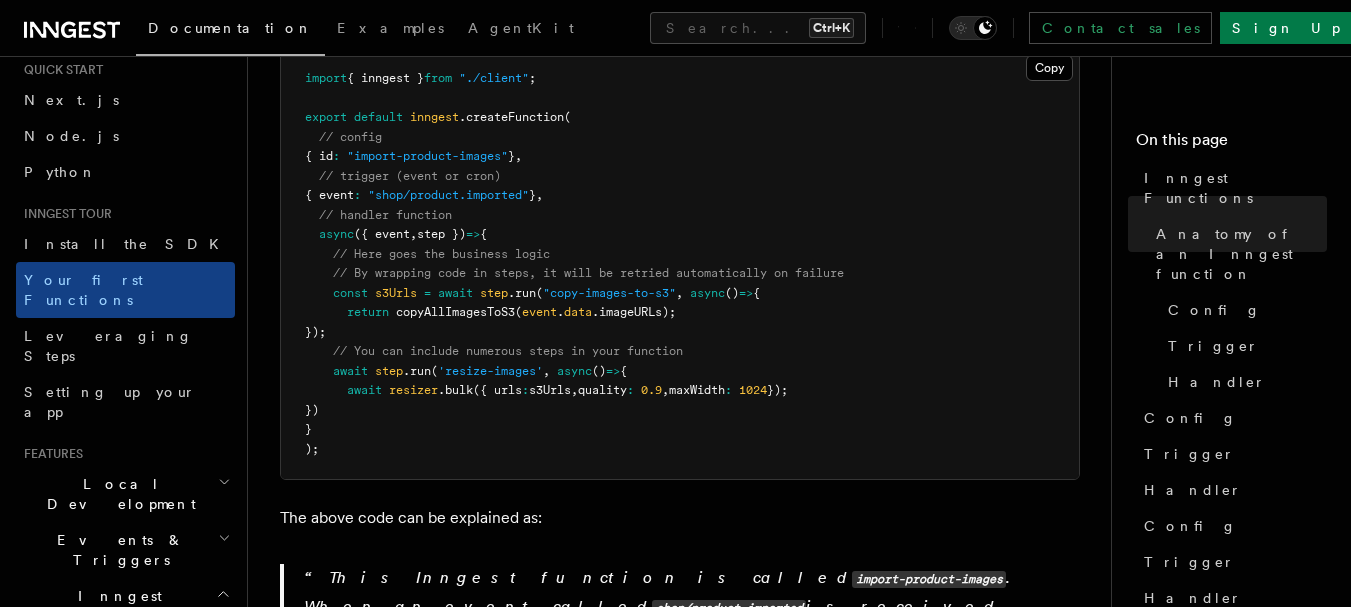 scroll, scrollTop: 541, scrollLeft: 0, axis: vertical 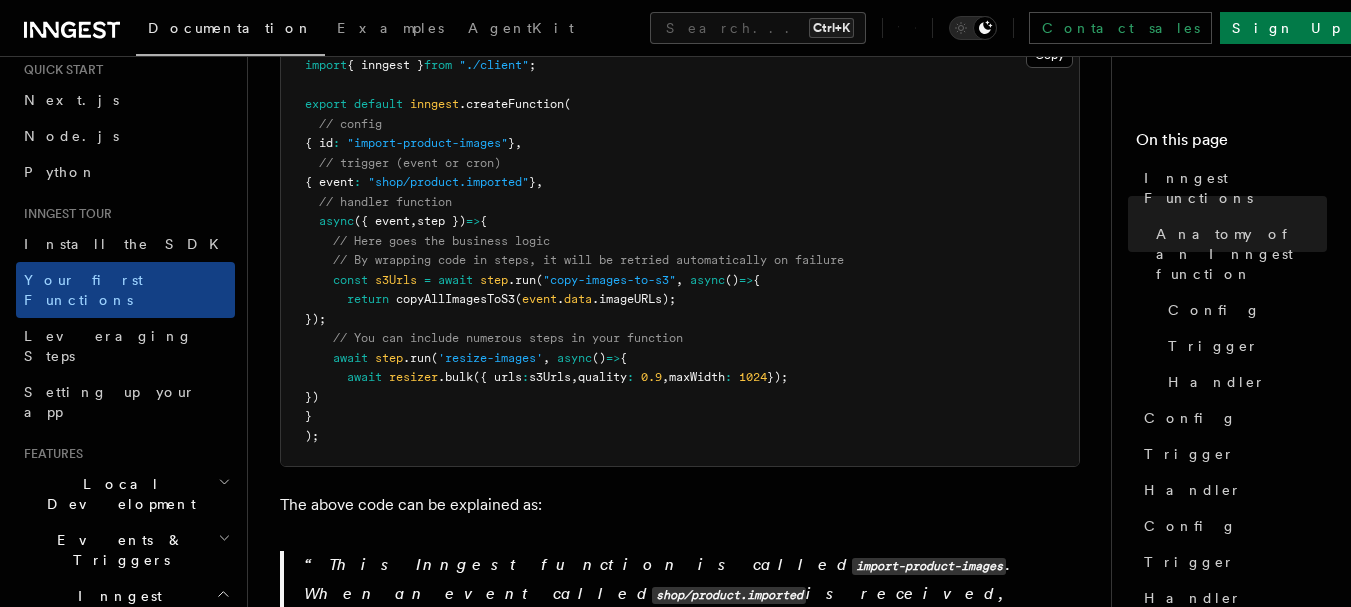 click on ""shop/product.imported"" at bounding box center [448, 182] 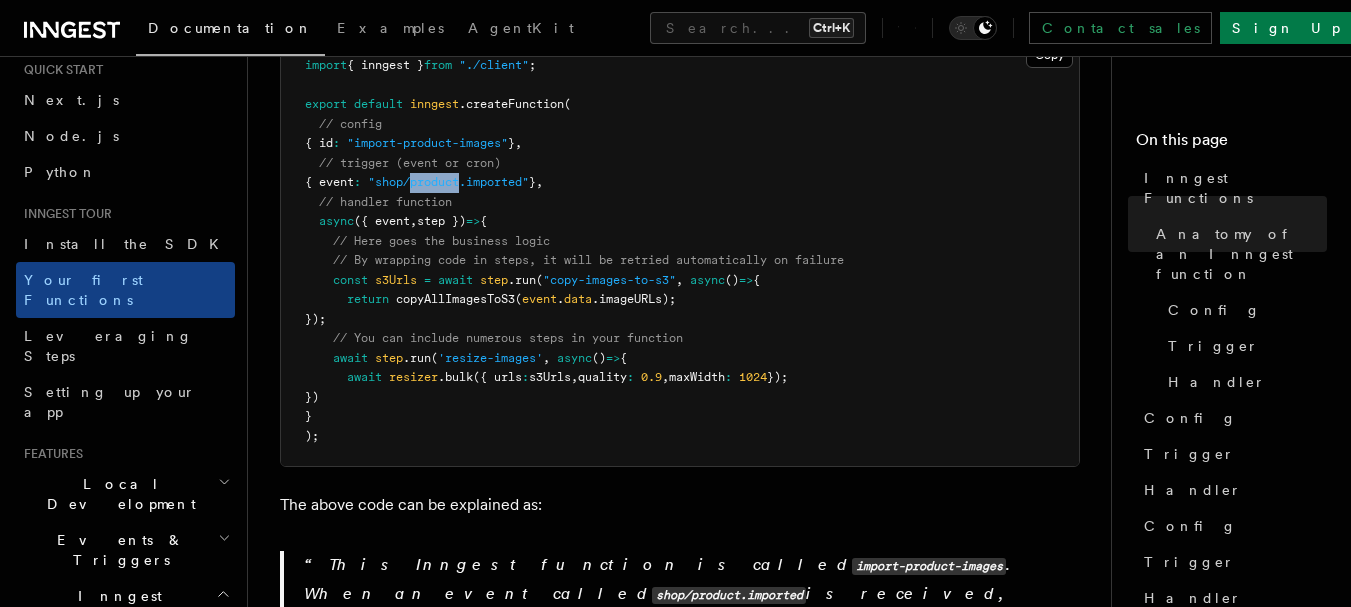 click on ""shop/product.imported"" at bounding box center (448, 182) 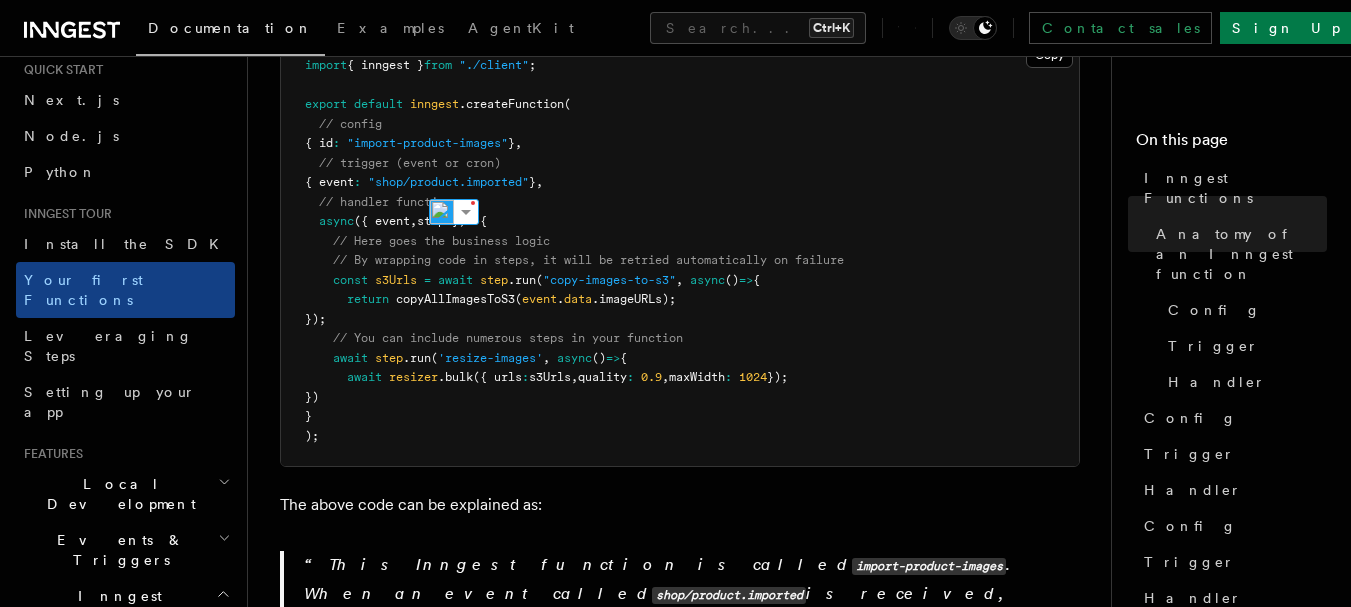 click on ""shop/product.imported"" at bounding box center (448, 182) 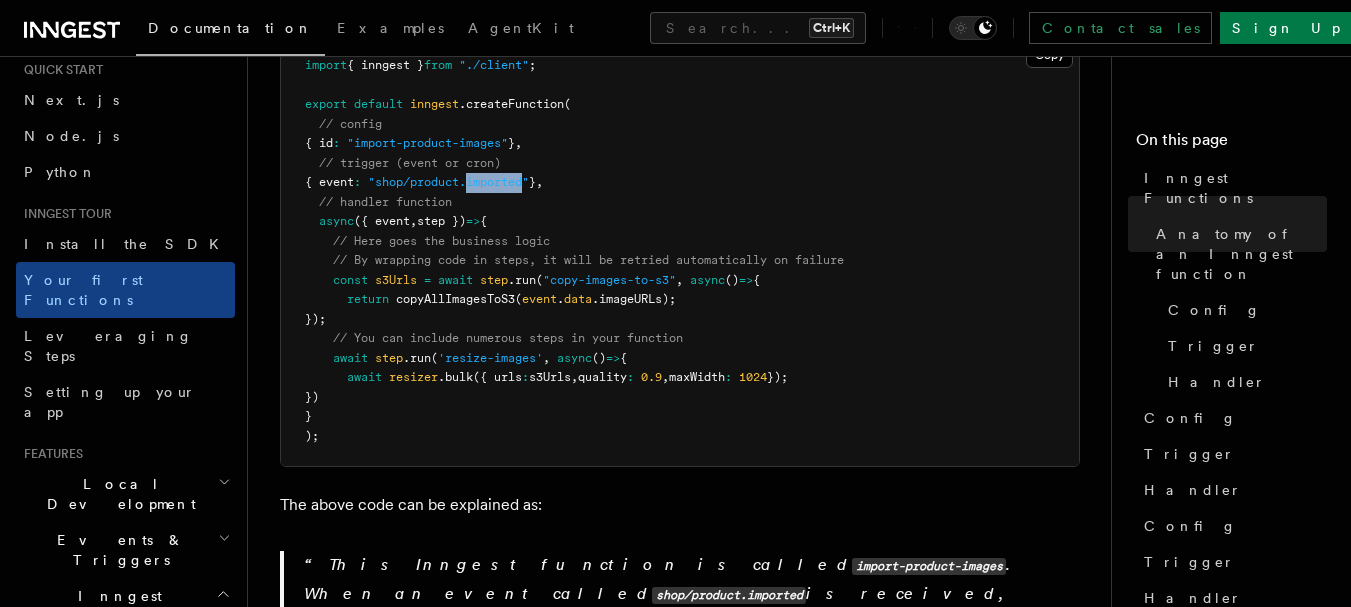 click on ""shop/product.imported"" at bounding box center [448, 182] 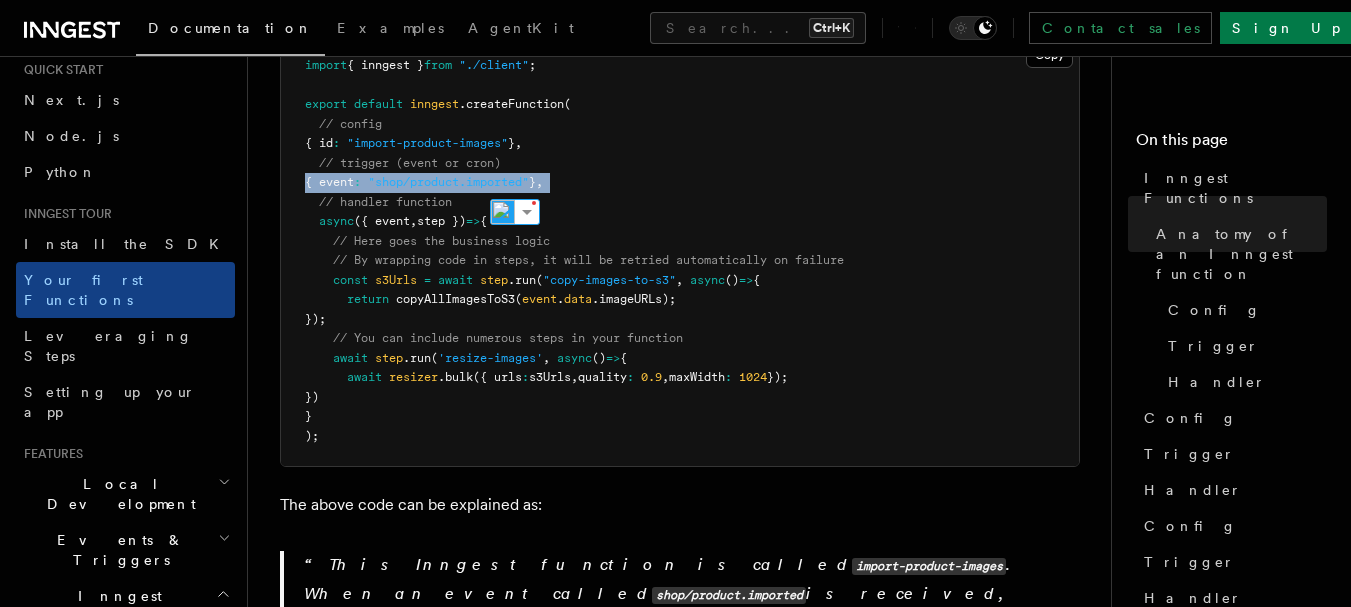 click on ""shop/product.imported"" at bounding box center [448, 182] 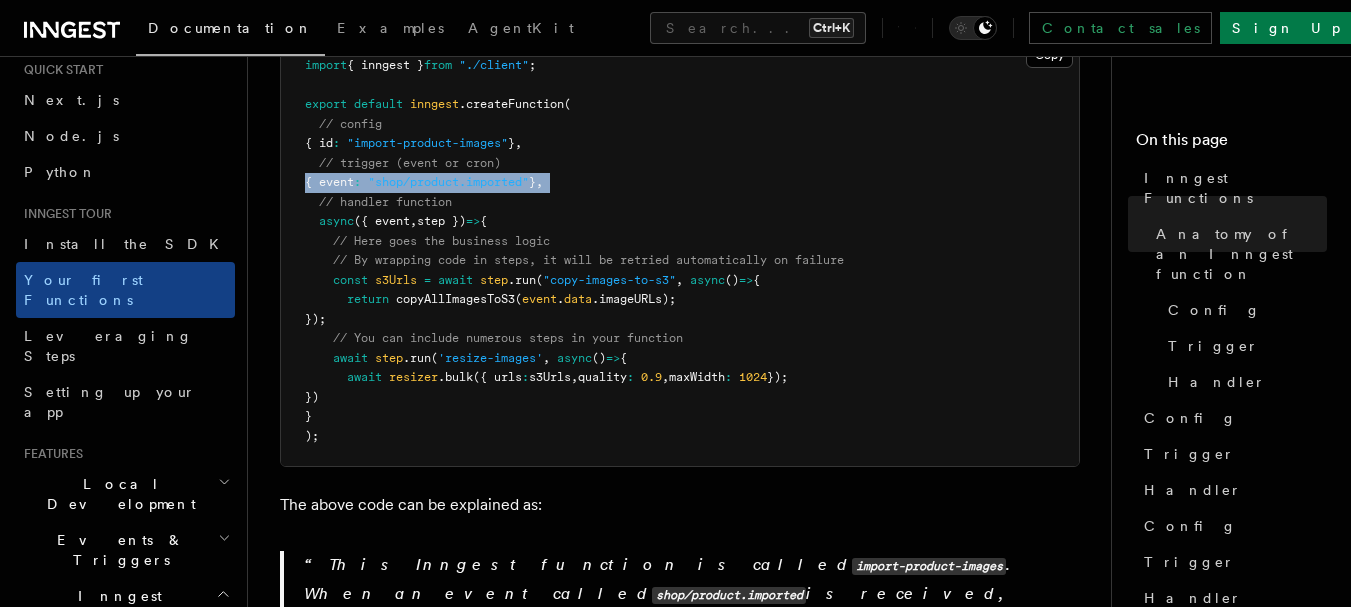 click on ""shop/product.imported"" at bounding box center [448, 182] 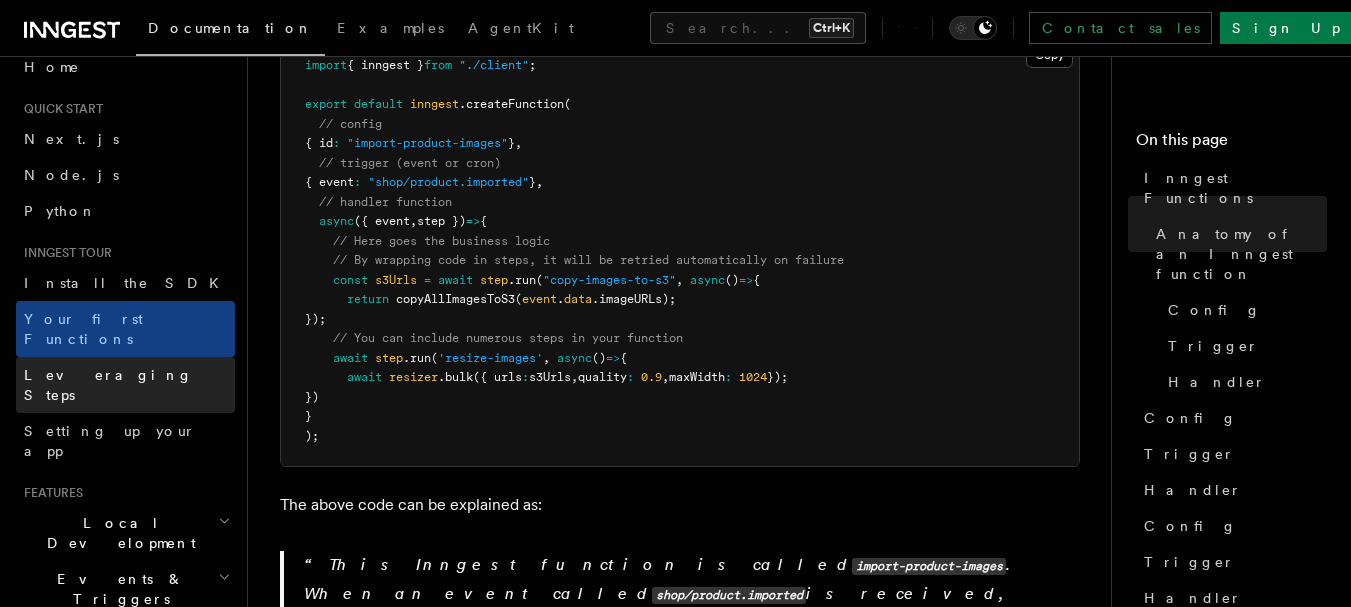 scroll, scrollTop: 0, scrollLeft: 0, axis: both 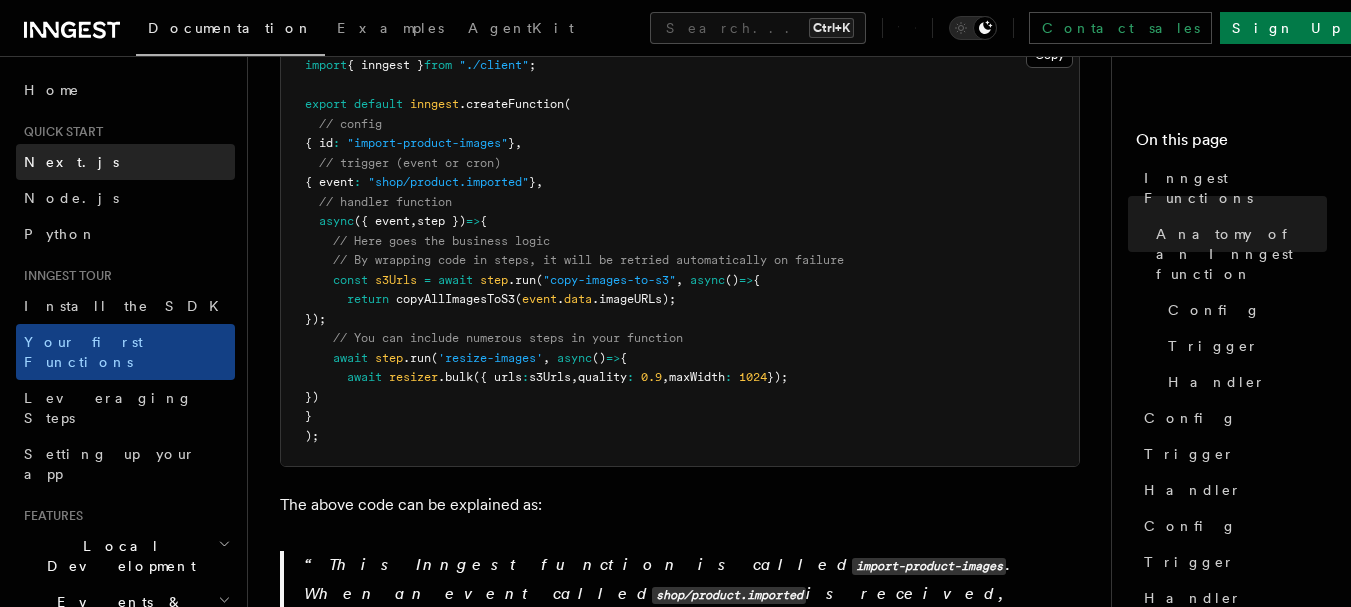 click on "Next.js" at bounding box center [125, 162] 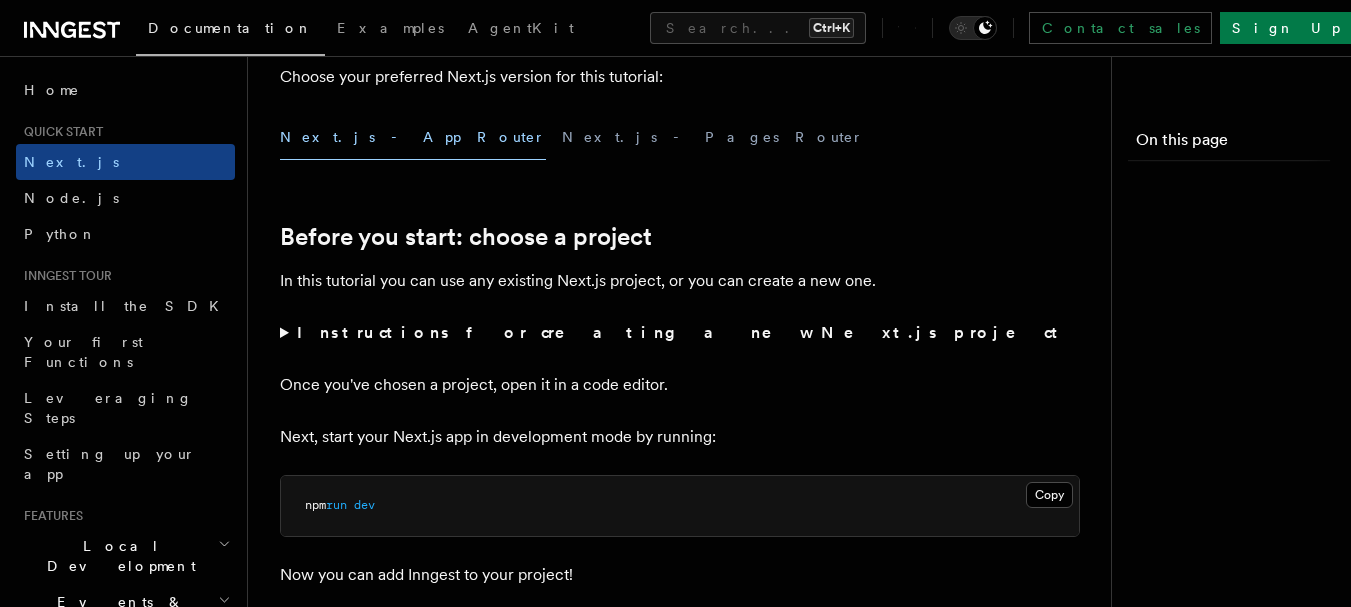 scroll, scrollTop: 0, scrollLeft: 0, axis: both 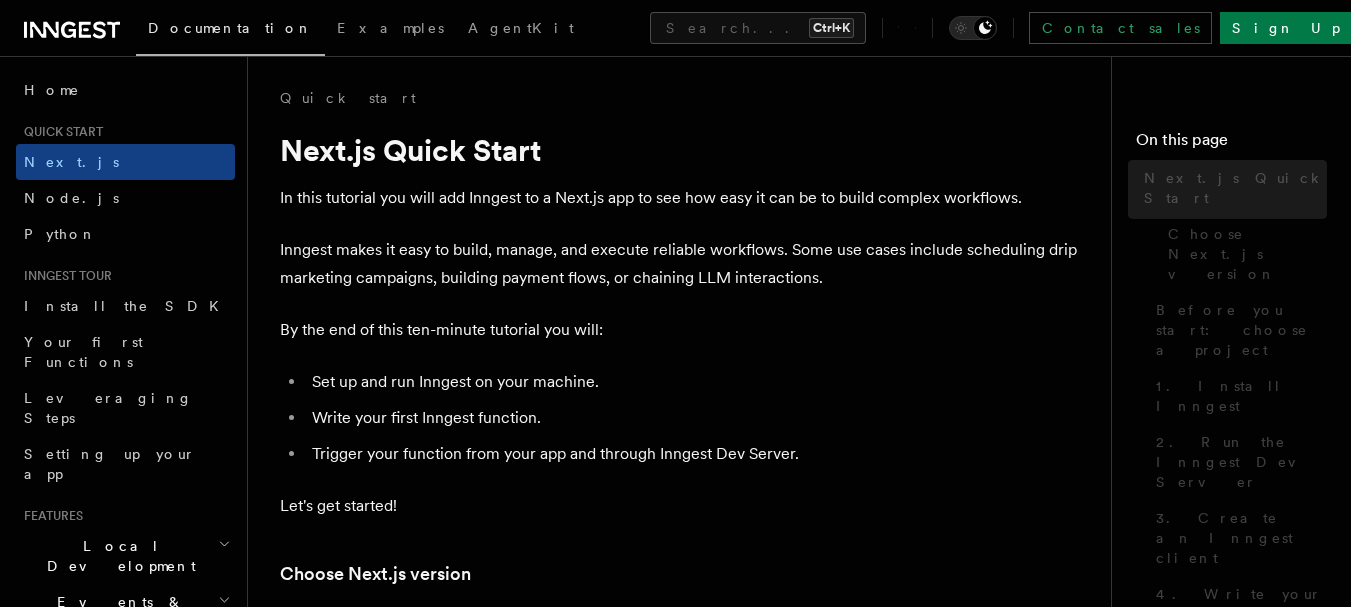 click on "Next.js" at bounding box center (125, 162) 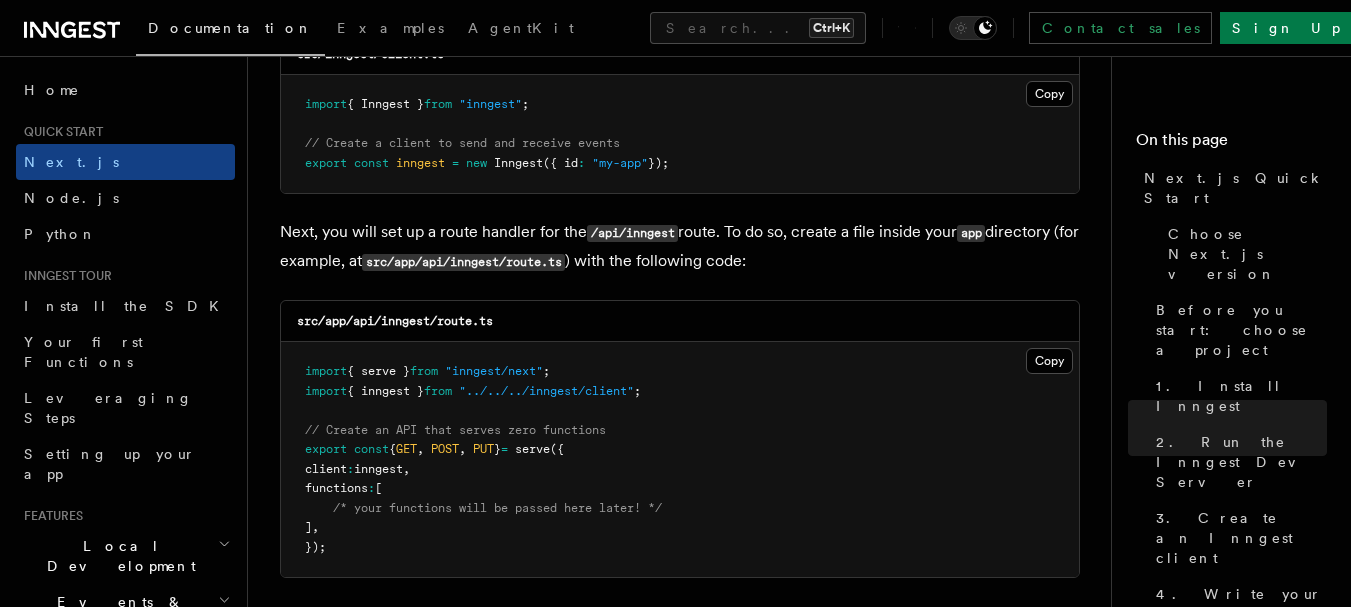 scroll, scrollTop: 2746, scrollLeft: 0, axis: vertical 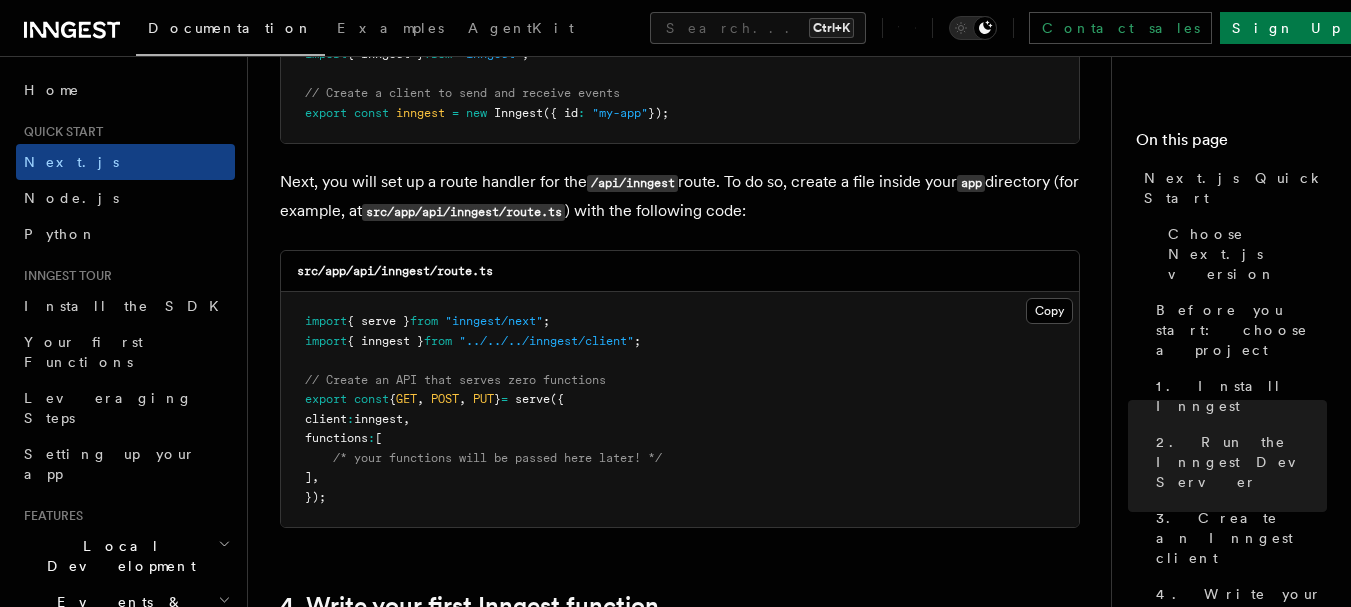 click on "src/app/api/inngest/route.ts" at bounding box center (395, 271) 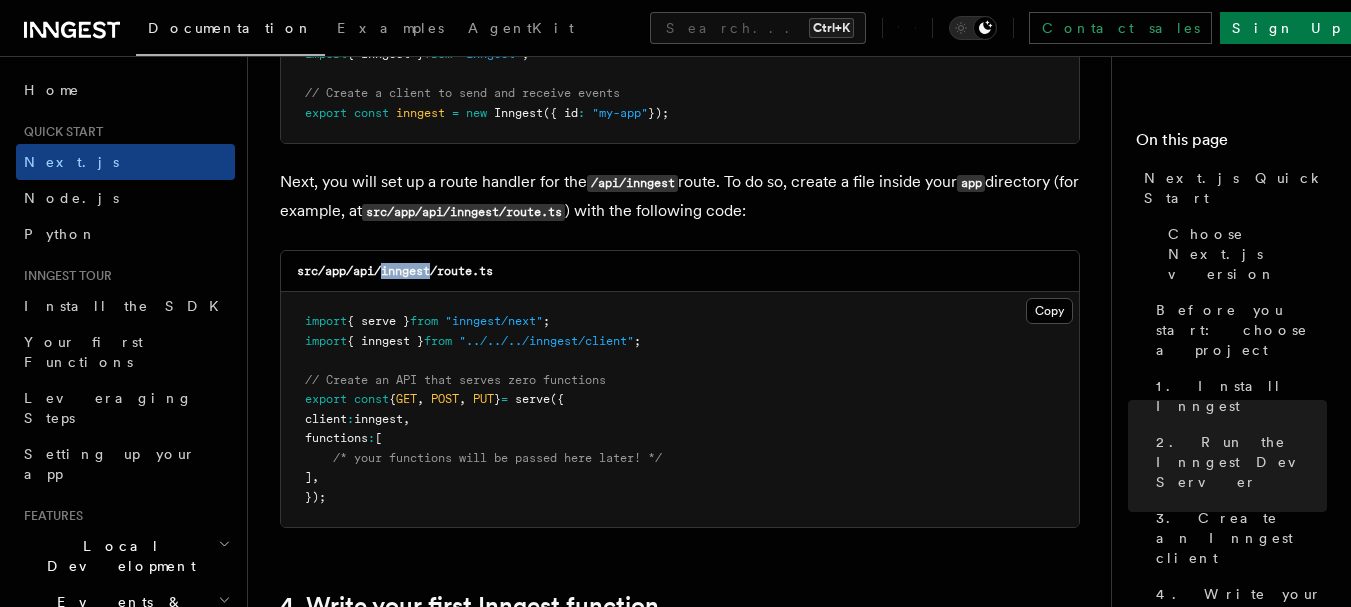 click on "src/app/api/inngest/route.ts" at bounding box center (395, 271) 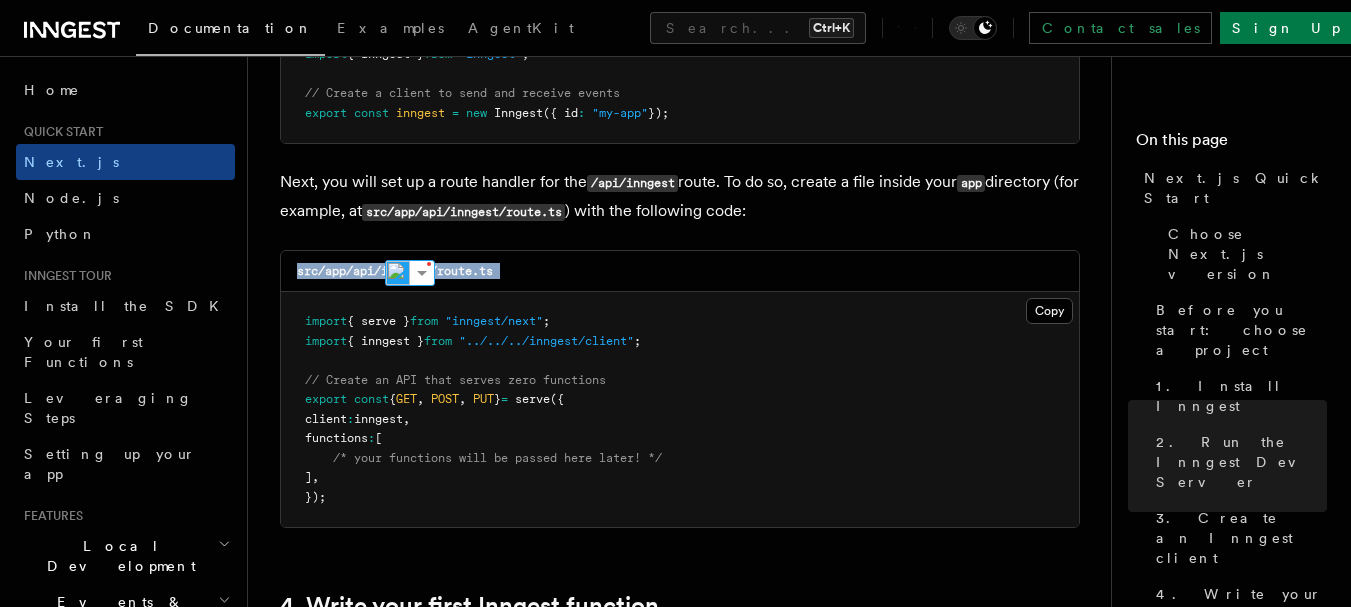 click on "src/app/api/inngest/route.ts" at bounding box center (395, 271) 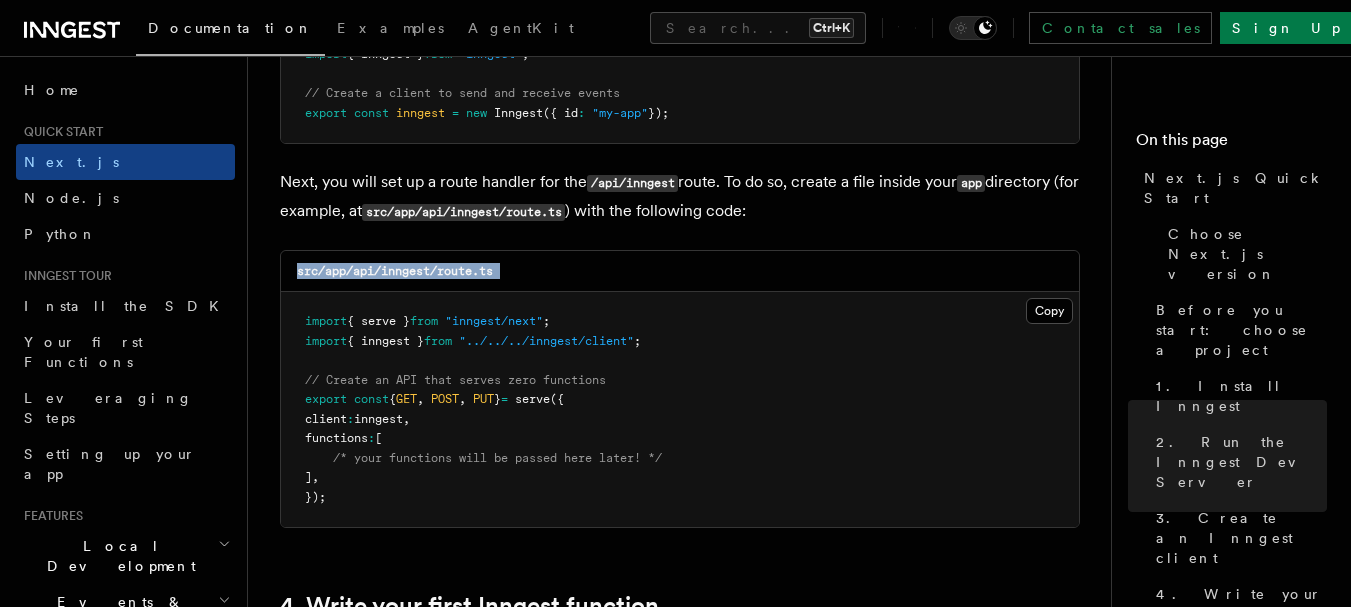 click on "src/app/api/inngest/route.ts" at bounding box center (395, 271) 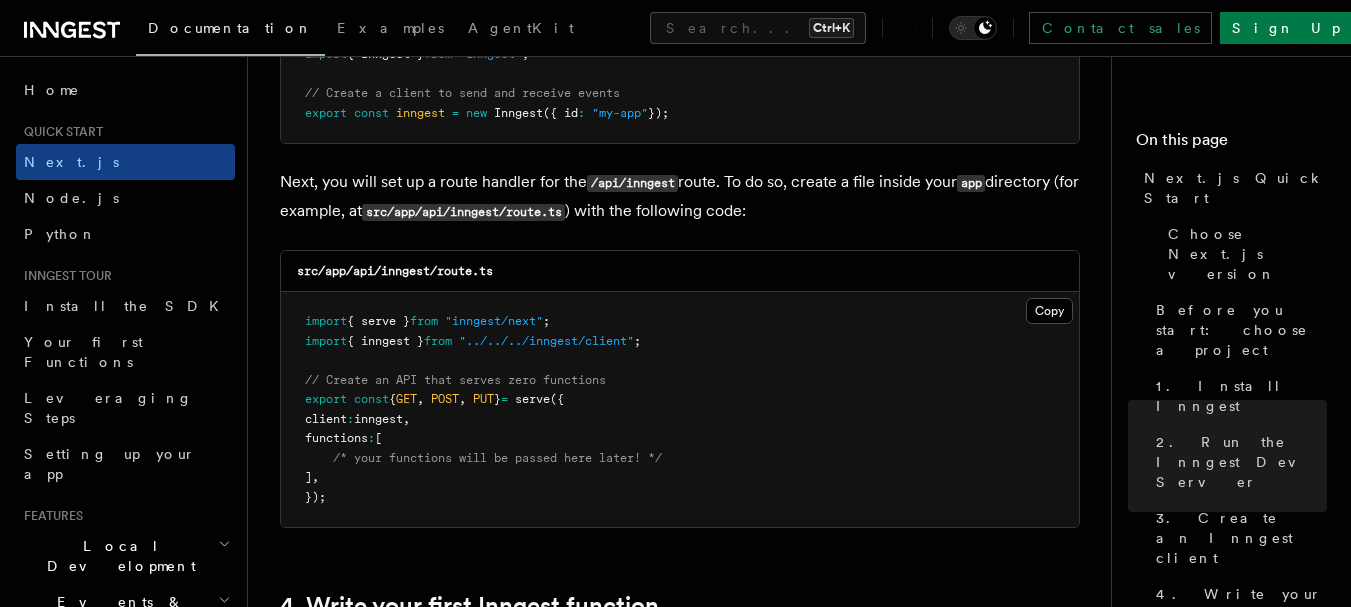 click on "Next, you will set up a route handler for the  /api/inngest  route. To do so, create a file inside your  app  directory (for example, at  src/app/api/inngest/route.ts ) with the following code:" at bounding box center [680, 197] 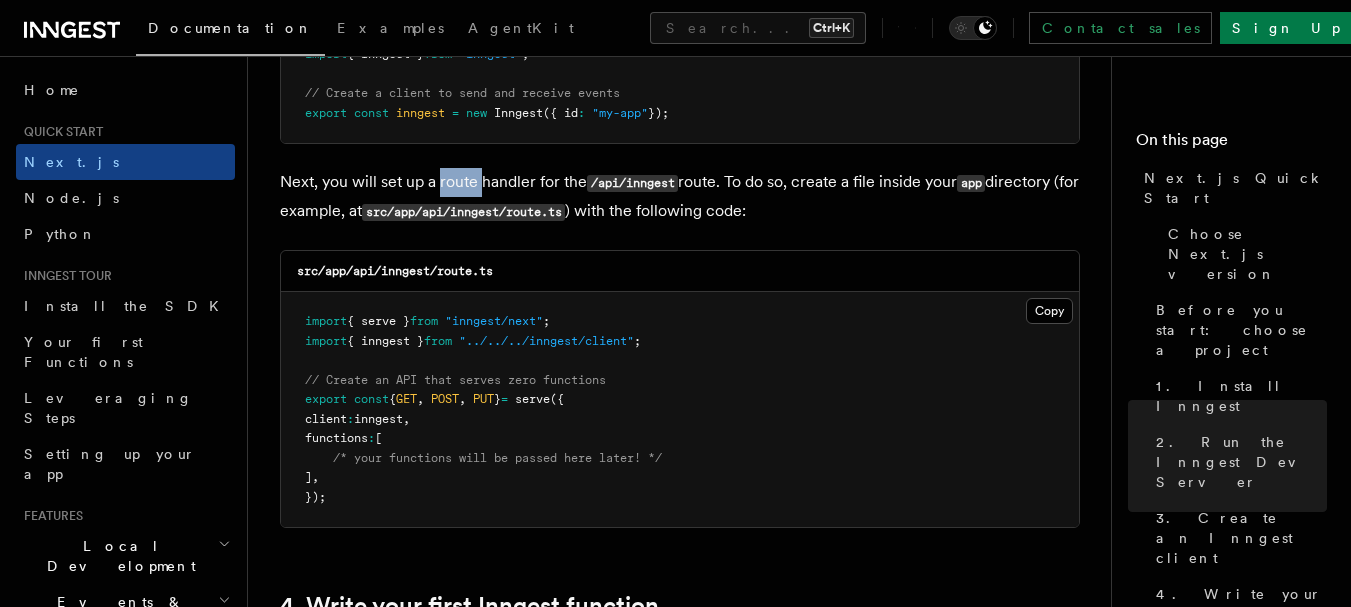 click on "Next, you will set up a route handler for the  /api/inngest  route. To do so, create a file inside your  app  directory (for example, at  src/app/api/inngest/route.ts ) with the following code:" at bounding box center (680, 197) 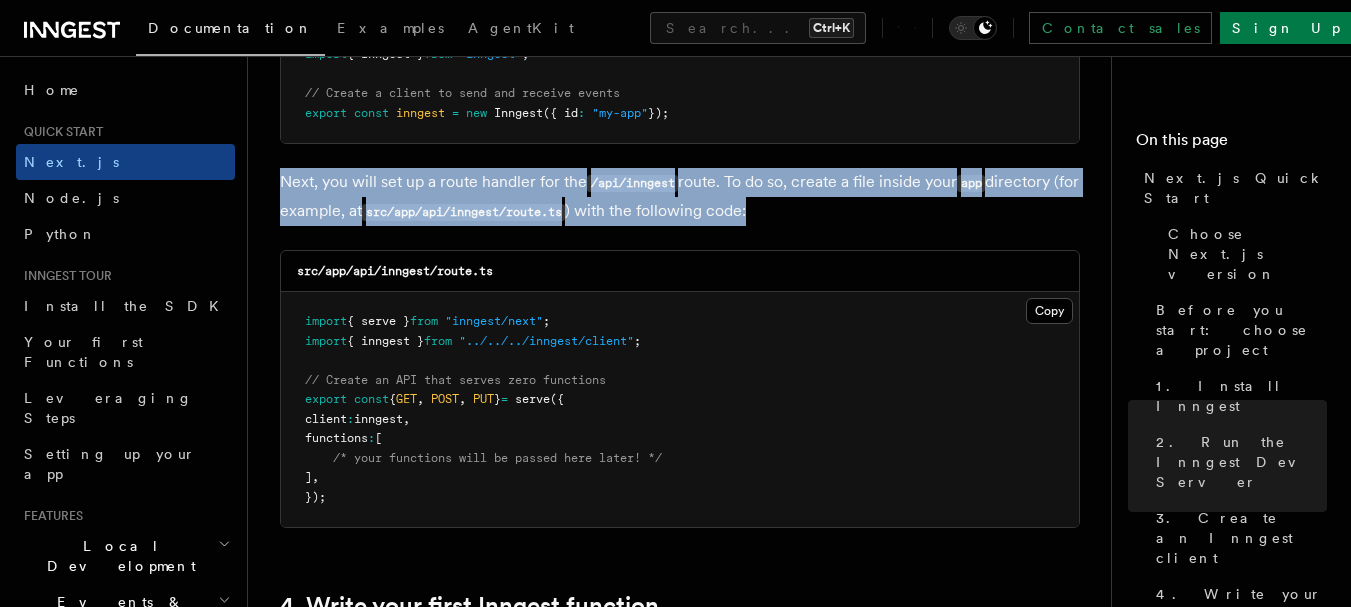 click on "Next, you will set up a route handler for the  /api/inngest  route. To do so, create a file inside your  app  directory (for example, at  src/app/api/inngest/route.ts ) with the following code:" at bounding box center [680, 197] 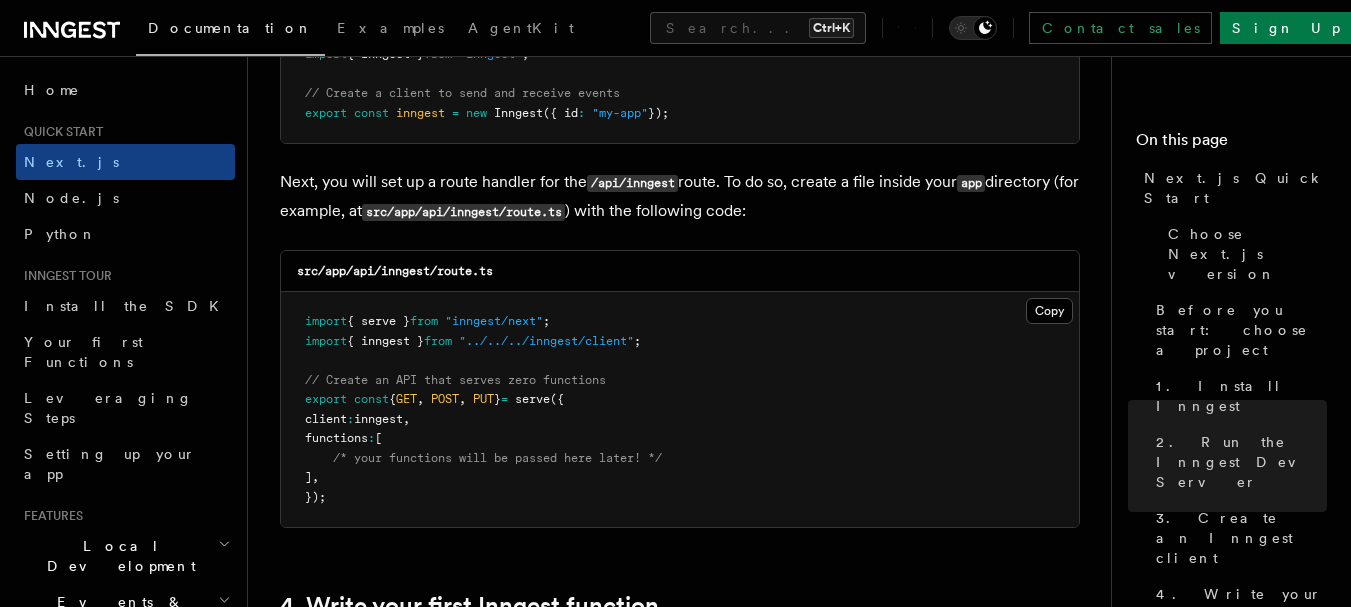 click on "Next, you will set up a route handler for the  /api/inngest  route. To do so, create a file inside your  app  directory (for example, at  src/app/api/inngest/route.ts ) with the following code:" at bounding box center [680, 197] 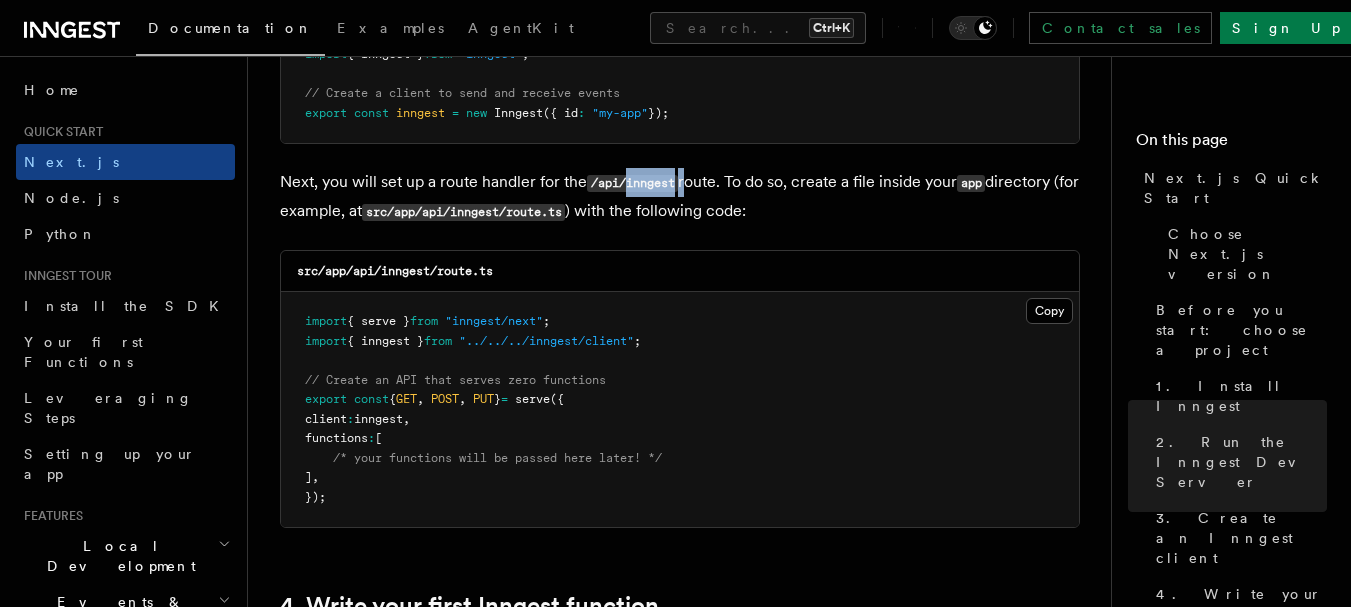 click on "Next, you will set up a route handler for the  /api/inngest  route. To do so, create a file inside your  app  directory (for example, at  src/app/api/inngest/route.ts ) with the following code:" at bounding box center [680, 197] 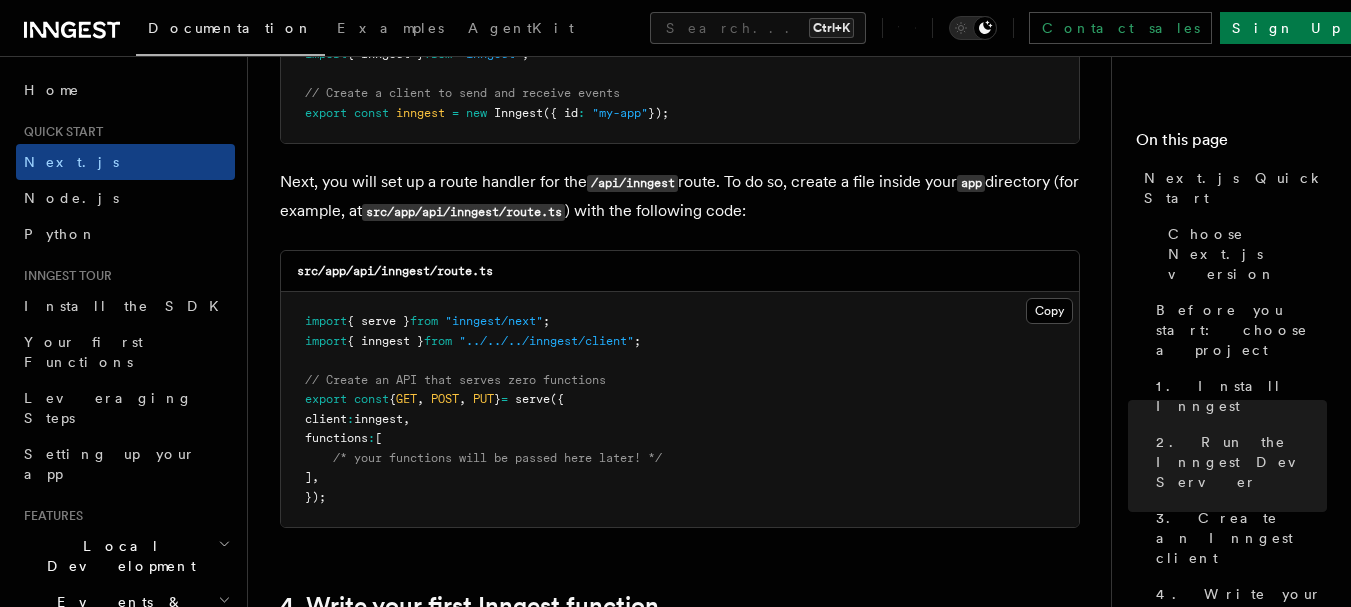 click on "Next, you will set up a route handler for the  /api/inngest  route. To do so, create a file inside your  app  directory (for example, at  src/app/api/inngest/route.ts ) with the following code:" at bounding box center [680, 197] 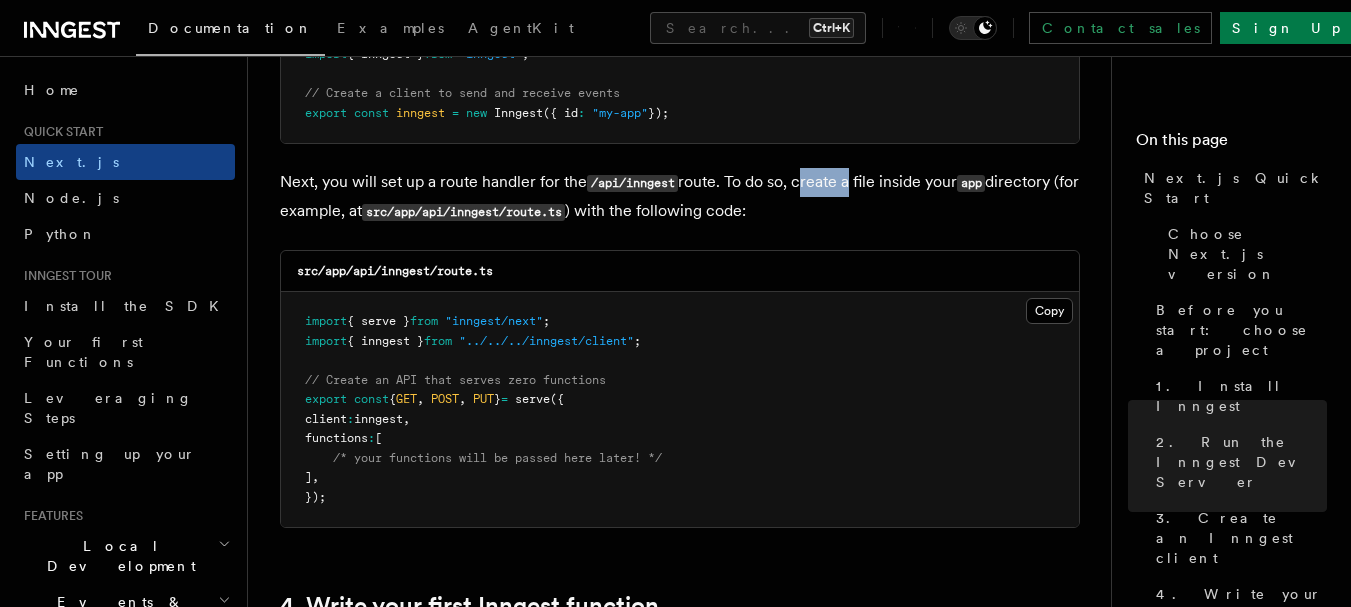 click on "Next, you will set up a route handler for the  /api/inngest  route. To do so, create a file inside your  app  directory (for example, at  src/app/api/inngest/route.ts ) with the following code:" at bounding box center [680, 197] 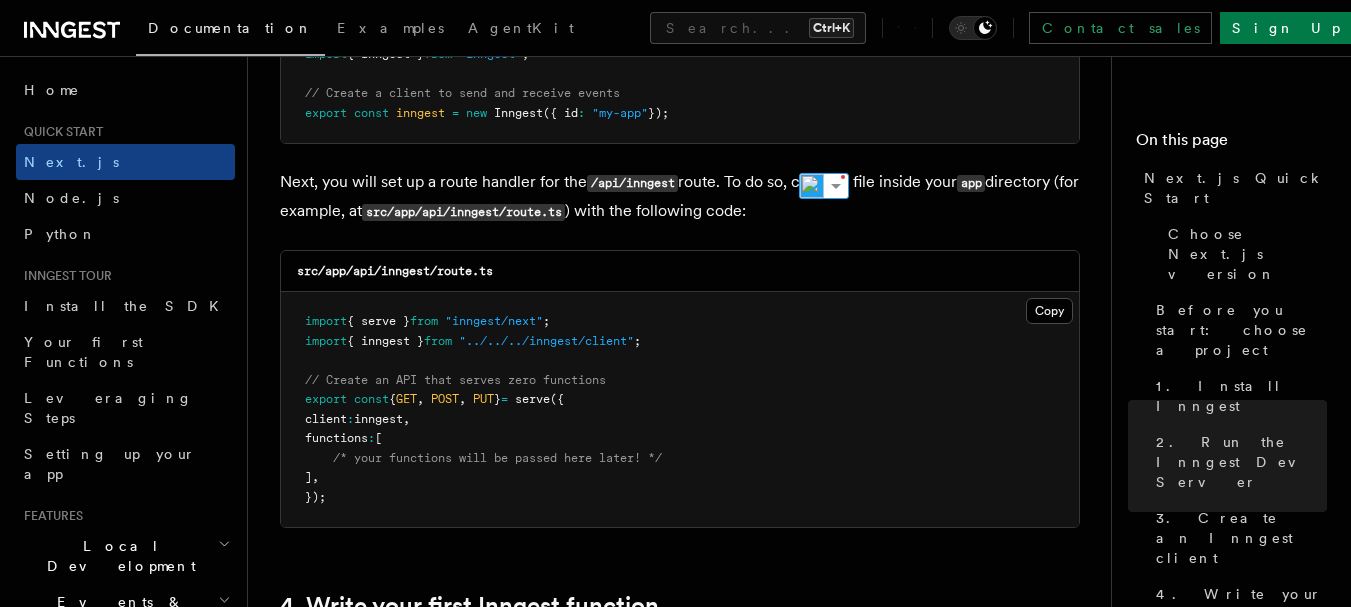 click on "Next, you will set up a route handler for the  /api/inngest  route. To do so, create a file inside your  app  directory (for example, at  src/app/api/inngest/route.ts ) with the following code:" at bounding box center [680, 197] 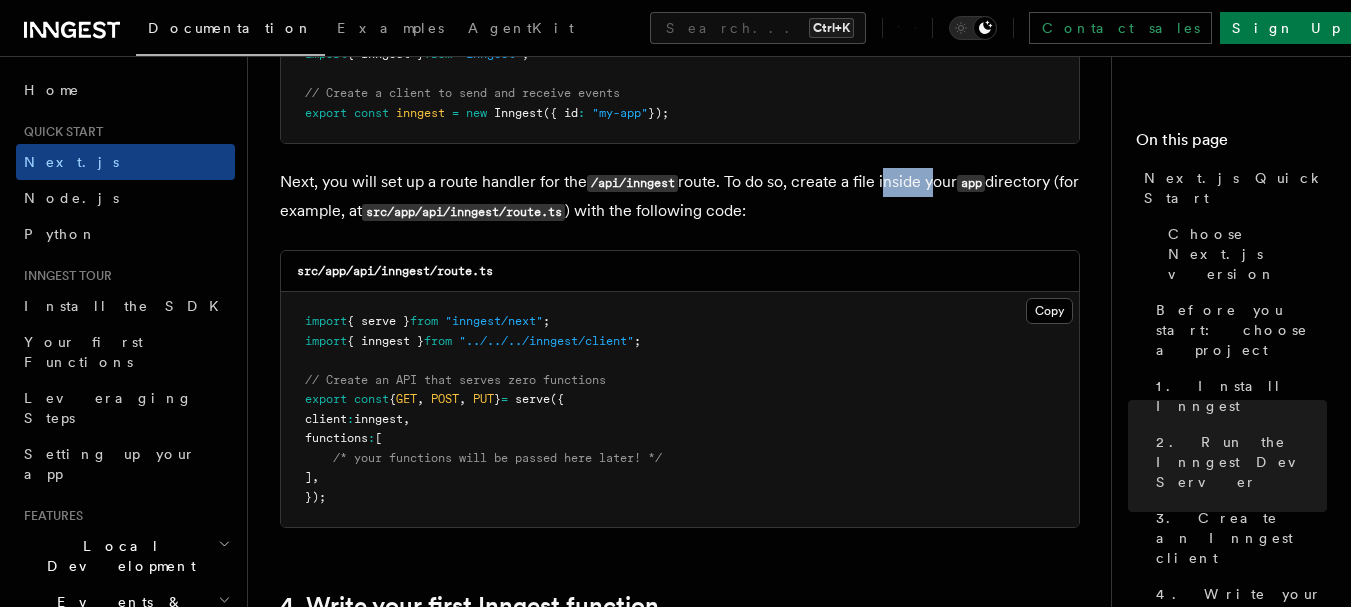 click on "Next, you will set up a route handler for the  /api/inngest  route. To do so, create a file inside your  app  directory (for example, at  src/app/api/inngest/route.ts ) with the following code:" at bounding box center [680, 197] 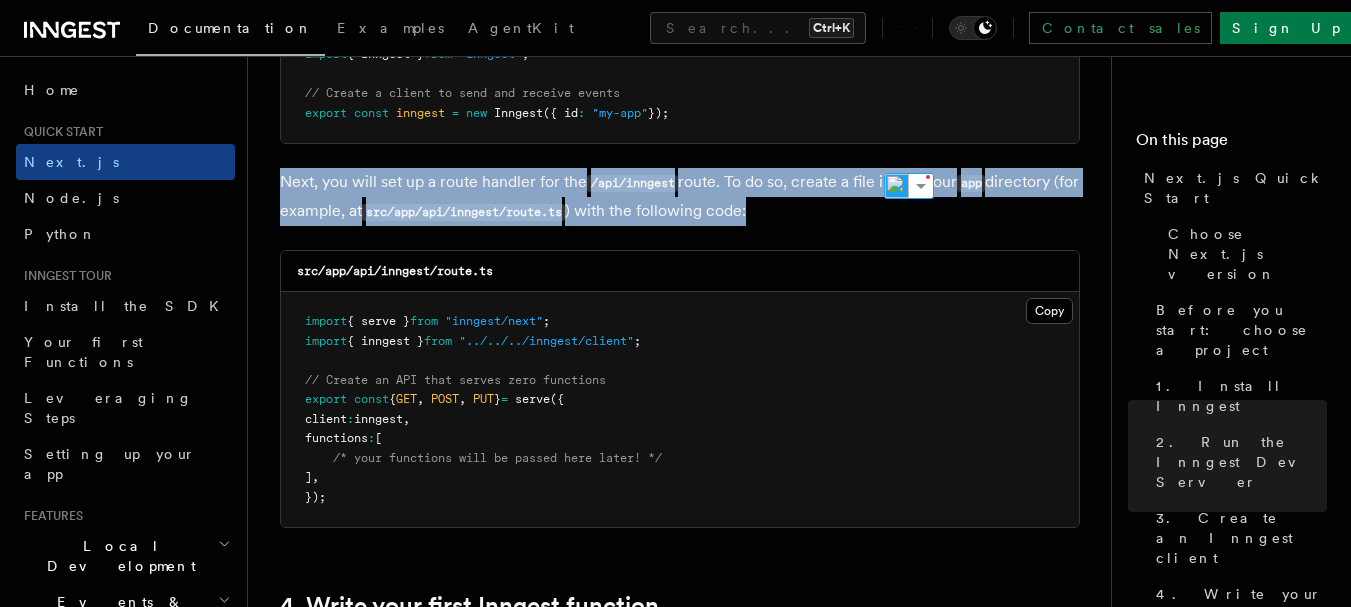click on "Next, you will set up a route handler for the  /api/inngest  route. To do so, create a file inside your  app  directory (for example, at  src/app/api/inngest/route.ts ) with the following code:" at bounding box center (680, 197) 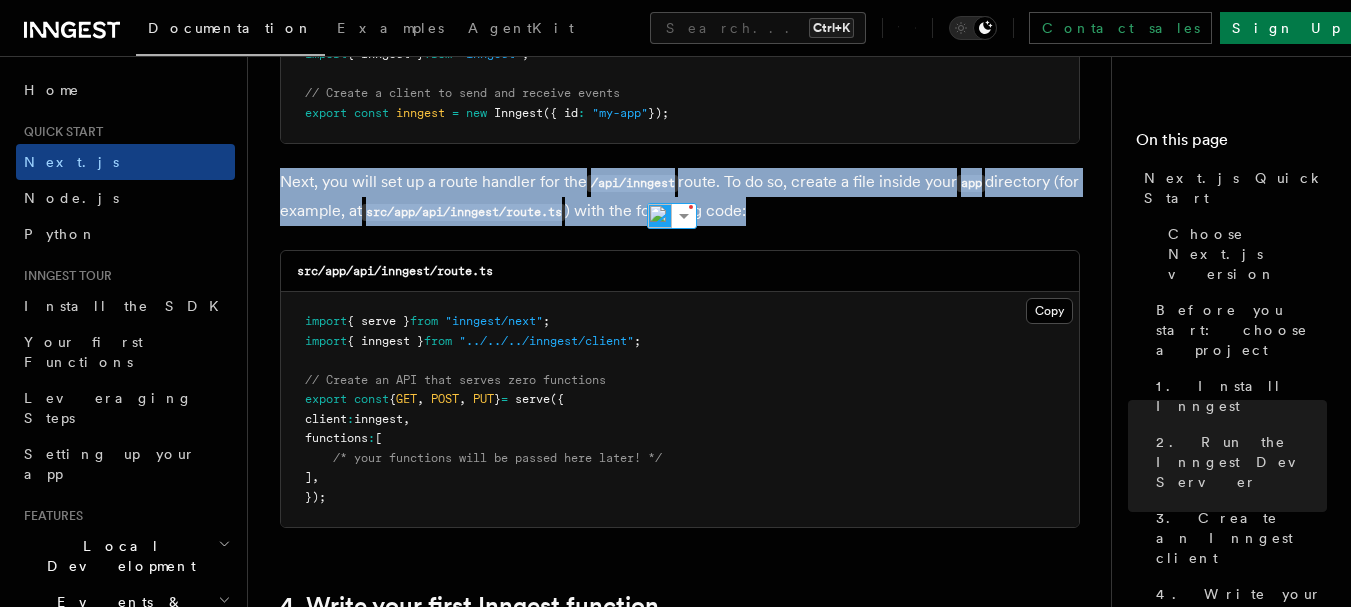 click on "Next, you will set up a route handler for the  /api/inngest  route. To do so, create a file inside your  app  directory (for example, at  src/app/api/inngest/route.ts ) with the following code:" at bounding box center [680, 197] 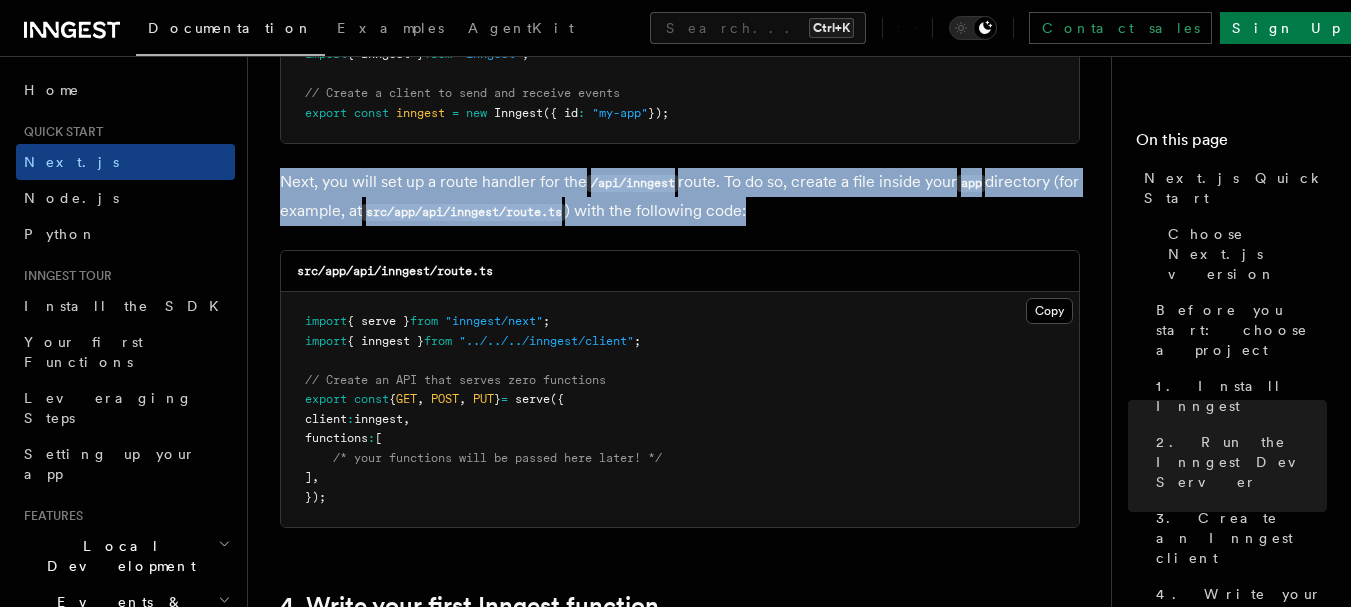click on "Next, you will set up a route handler for the  /api/inngest  route. To do so, create a file inside your  app  directory (for example, at  src/app/api/inngest/route.ts ) with the following code:" at bounding box center (680, 197) 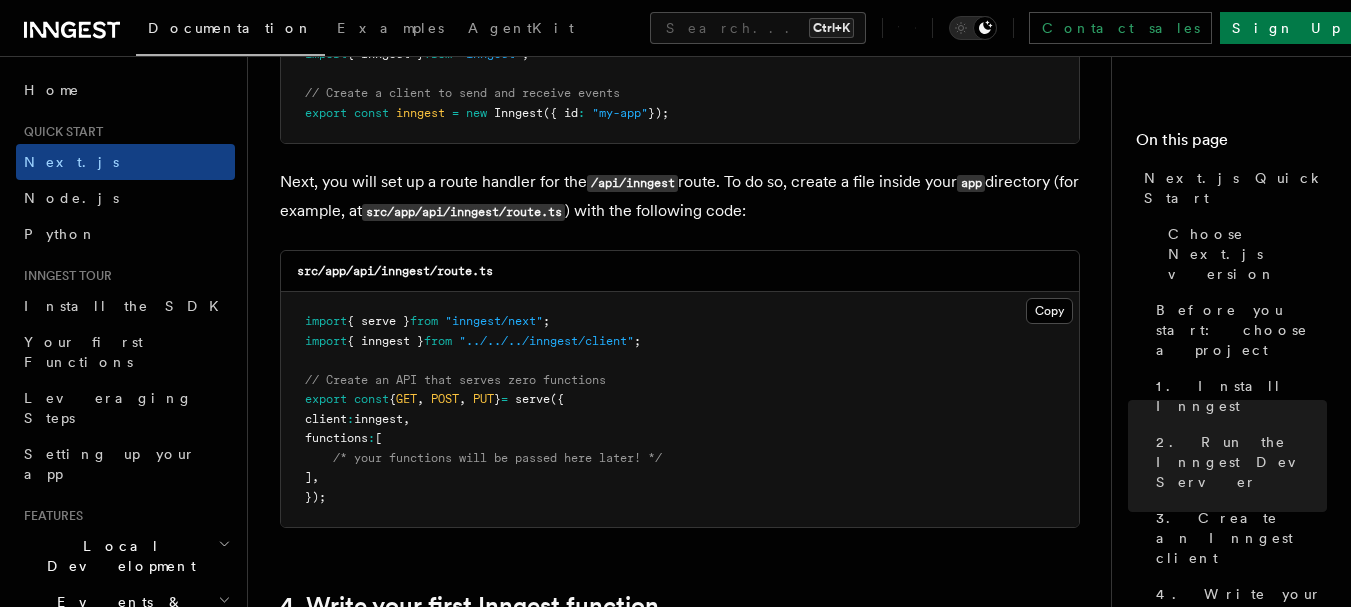 click on "Next, you will set up a route handler for the  /api/inngest  route. To do so, create a file inside your  app  directory (for example, at  src/app/api/inngest/route.ts ) with the following code:" at bounding box center [680, 197] 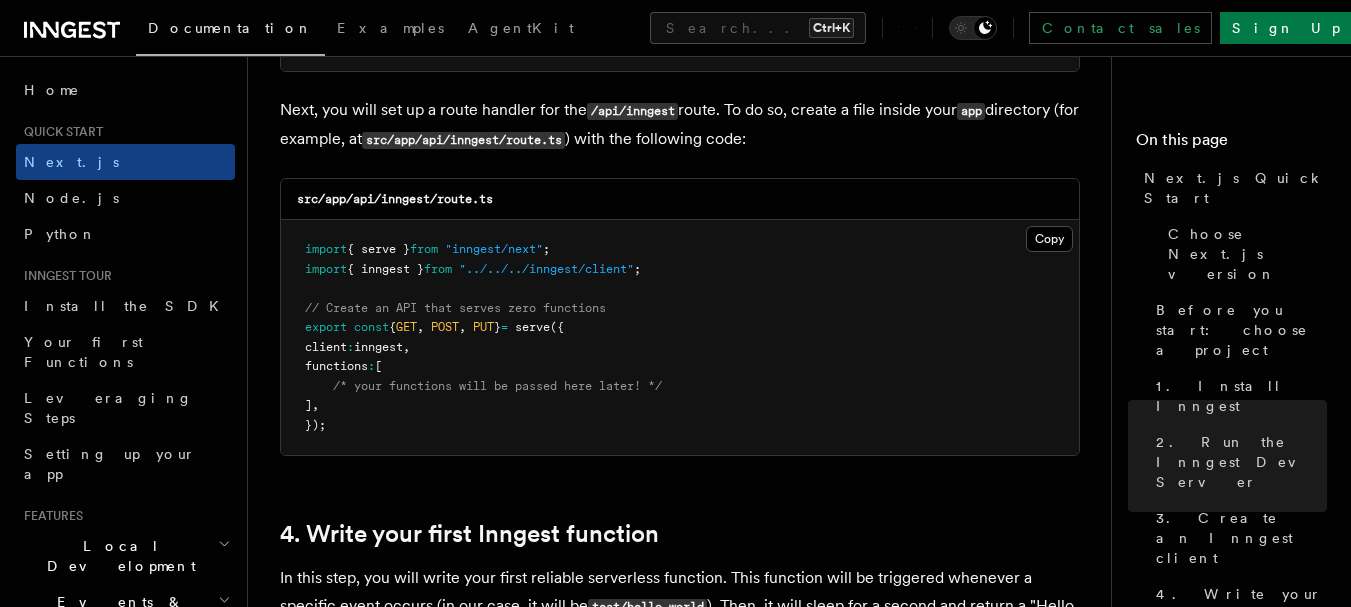 scroll, scrollTop: 2829, scrollLeft: 0, axis: vertical 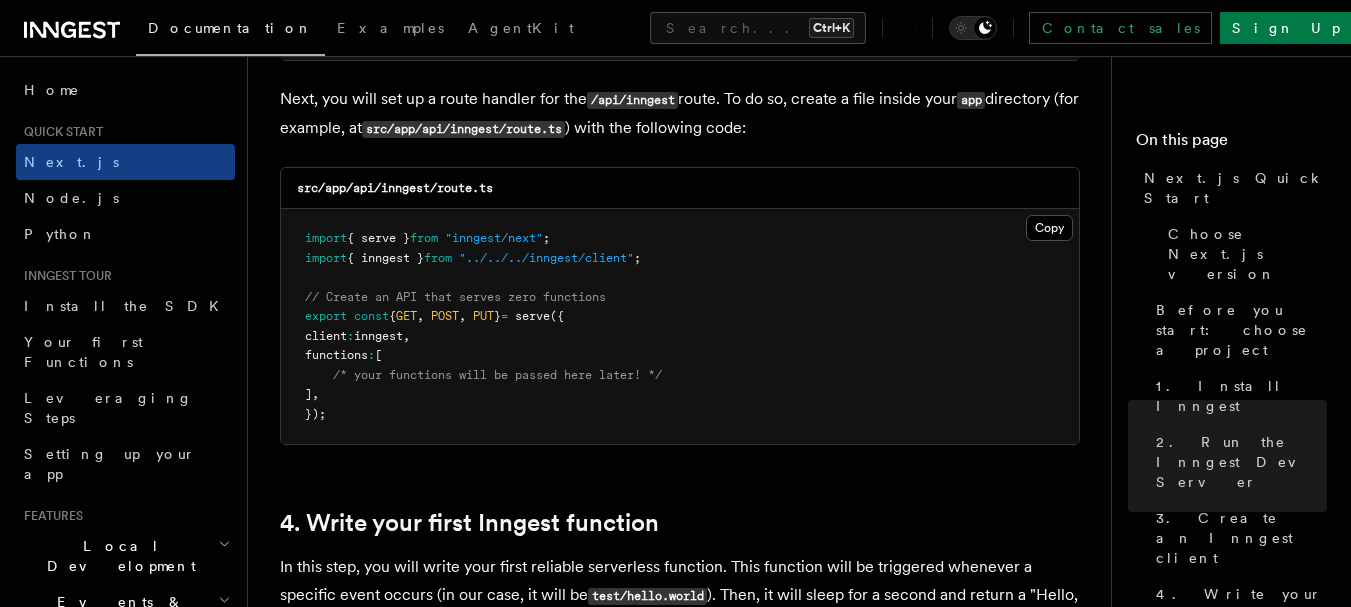 click on "In this step, you will write your first reliable serverless function. This function will be triggered whenever a specific event occurs (in our case, it will be  test/hello.world ). Then, it will sleep for a second and return a "Hello, World!"." at bounding box center [680, 595] 